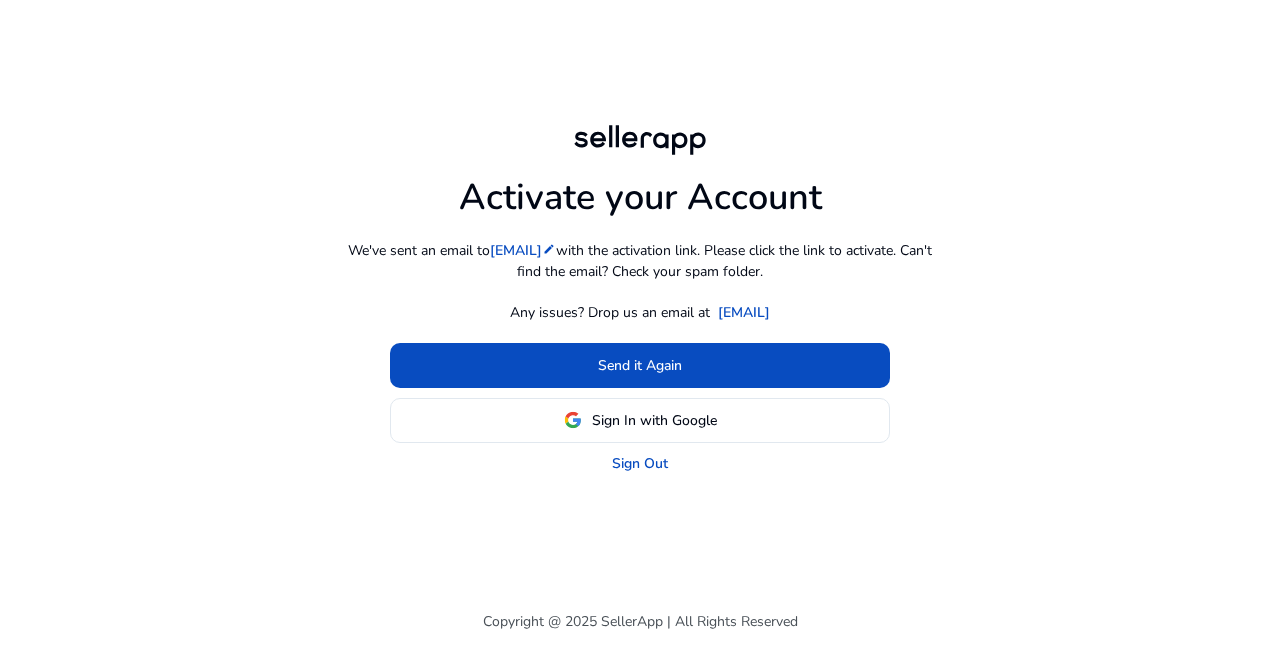 scroll, scrollTop: 0, scrollLeft: 0, axis: both 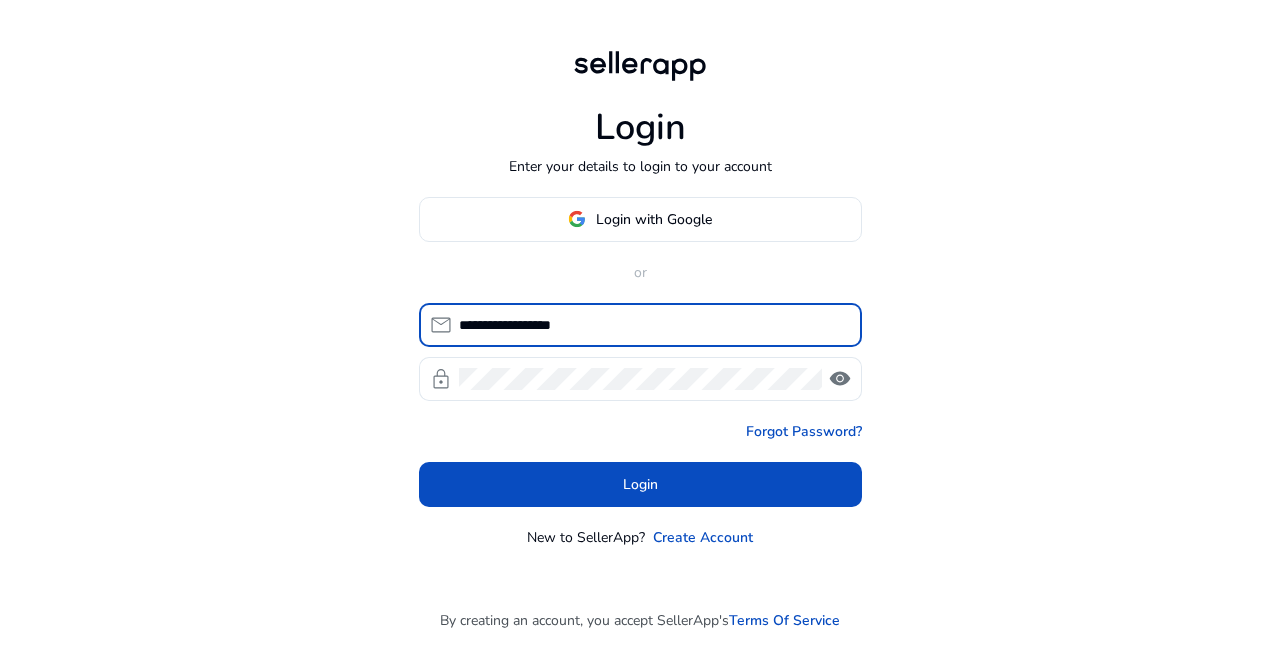 type on "**********" 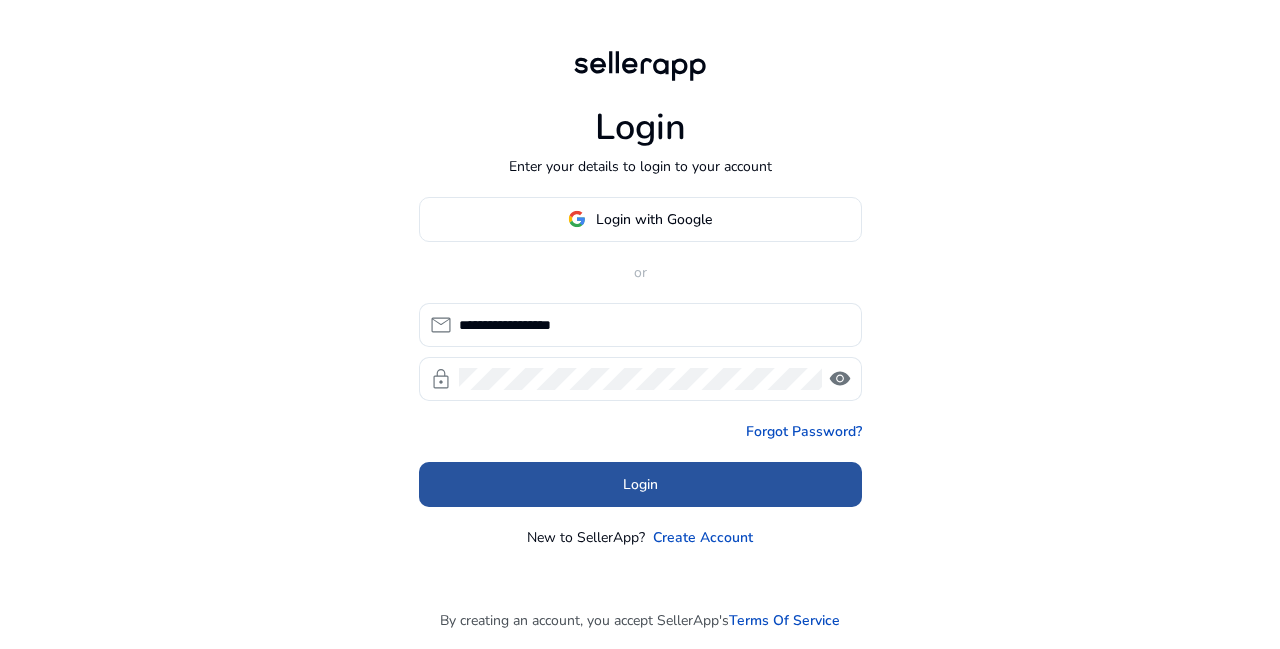click at bounding box center (640, 484) 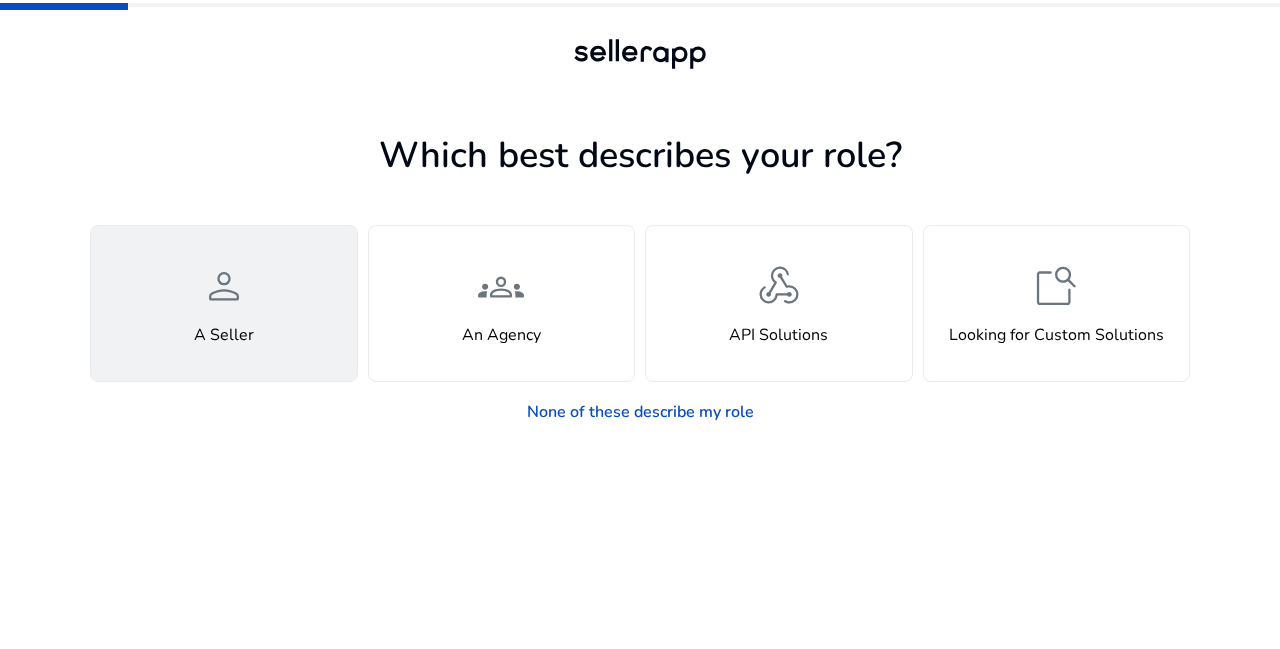 click on "A Seller" 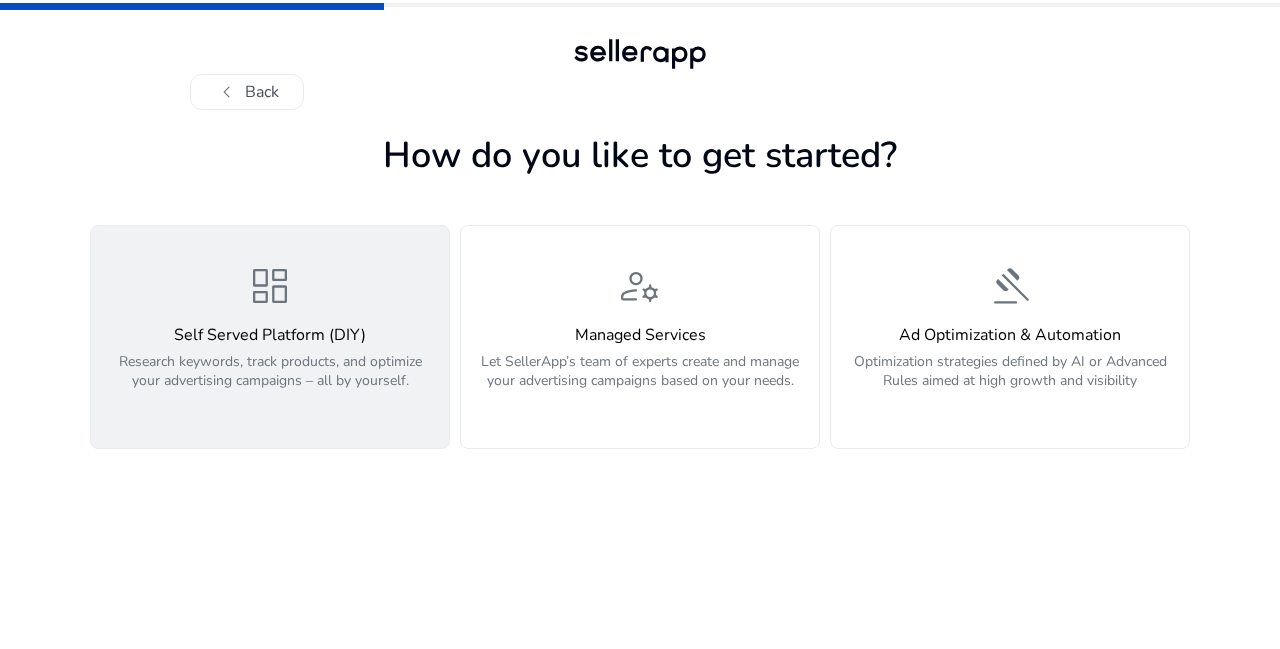 click on "Research keywords, track products, and optimize your advertising campaigns – all by yourself." 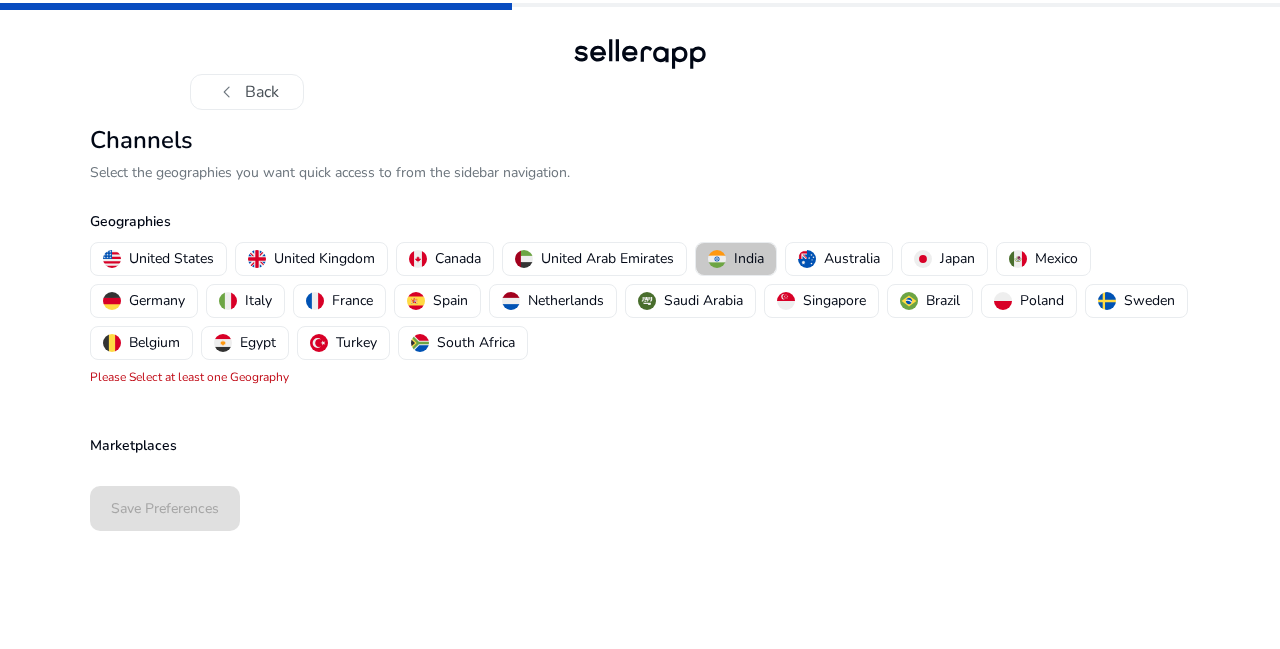 click on "India" at bounding box center (749, 258) 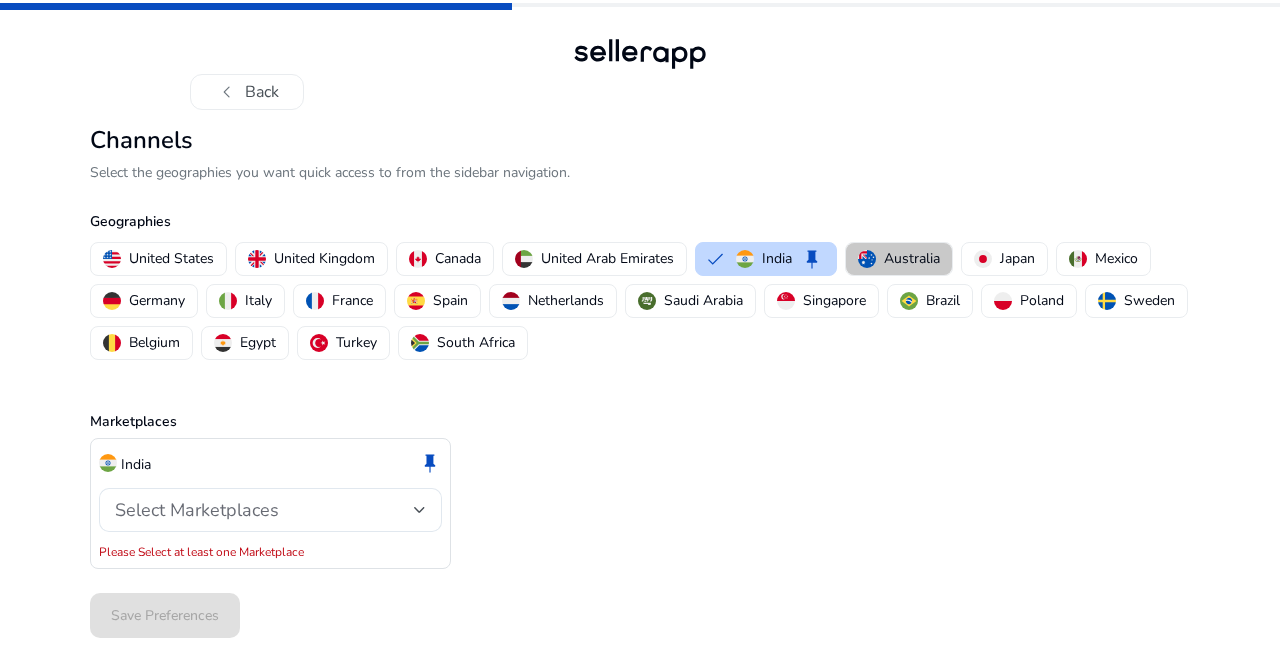 click on "Australia" at bounding box center [899, 259] 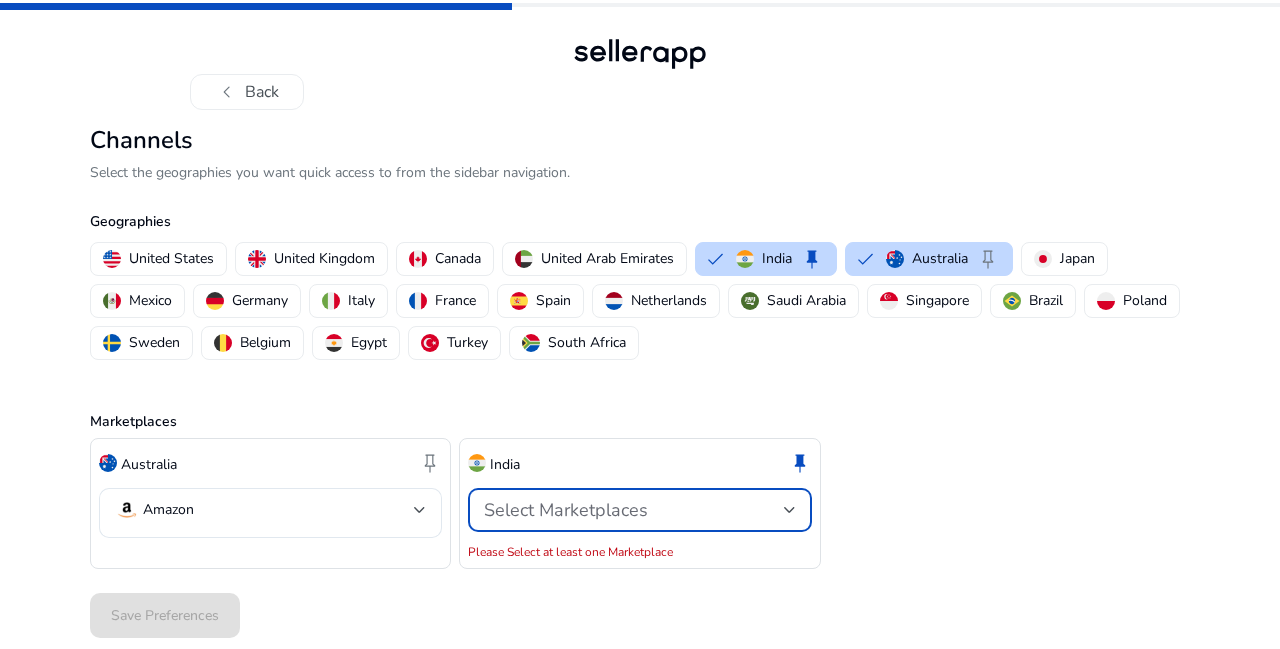click on "Select Marketplaces" at bounding box center [633, 510] 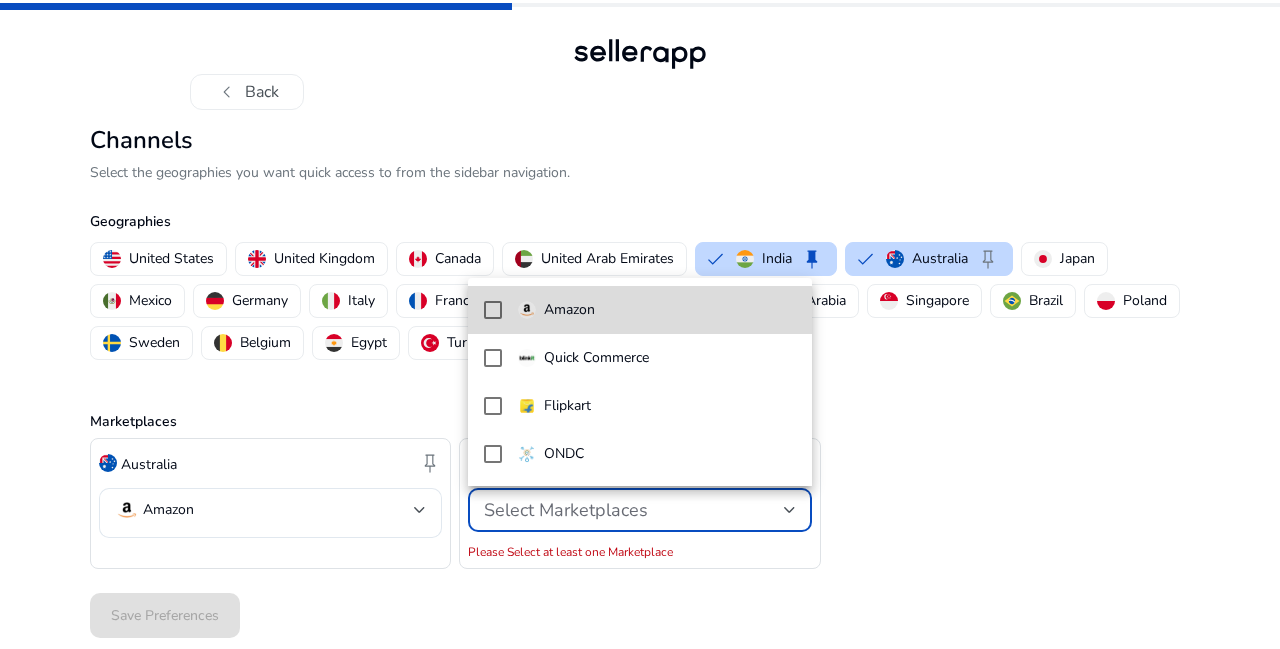 click on "Amazon" at bounding box center [640, 310] 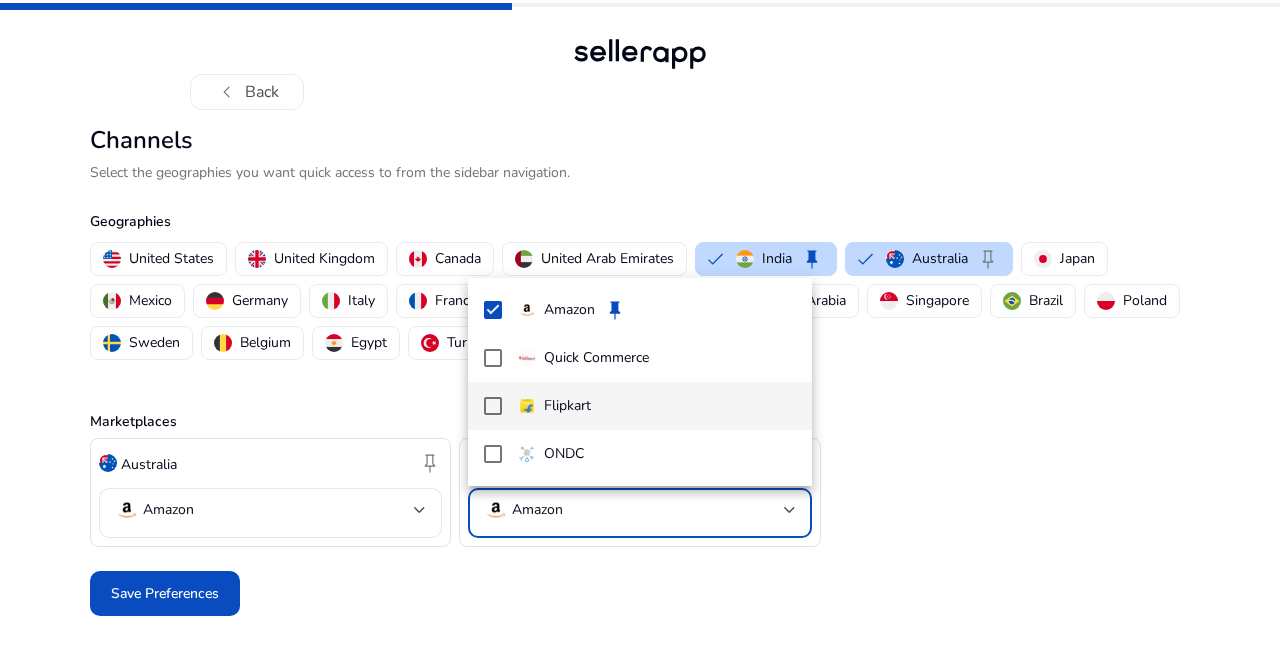 click at bounding box center (493, 406) 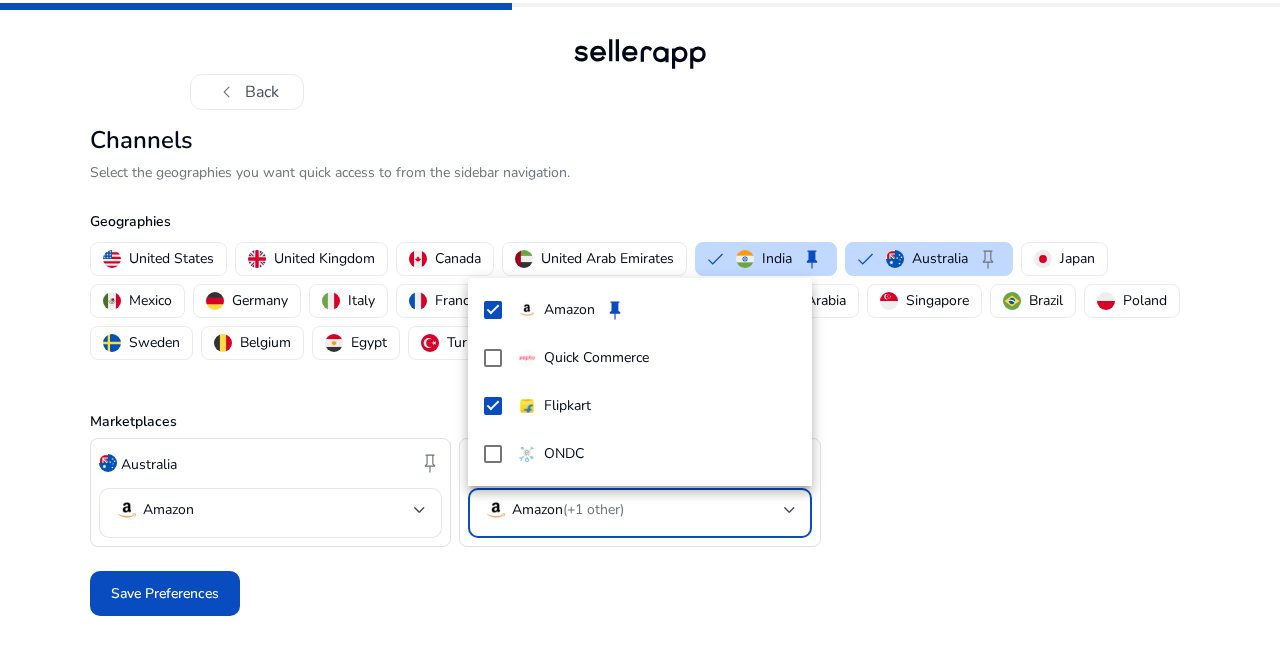 click at bounding box center (640, 324) 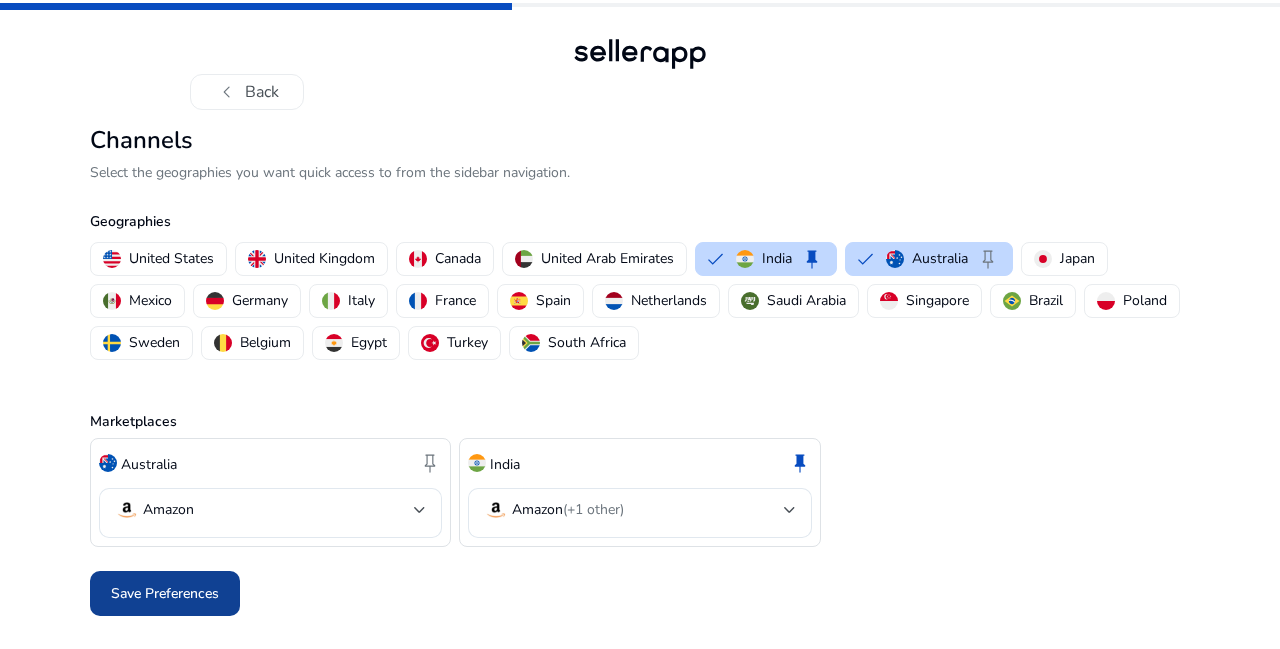 click on "Save Preferences" 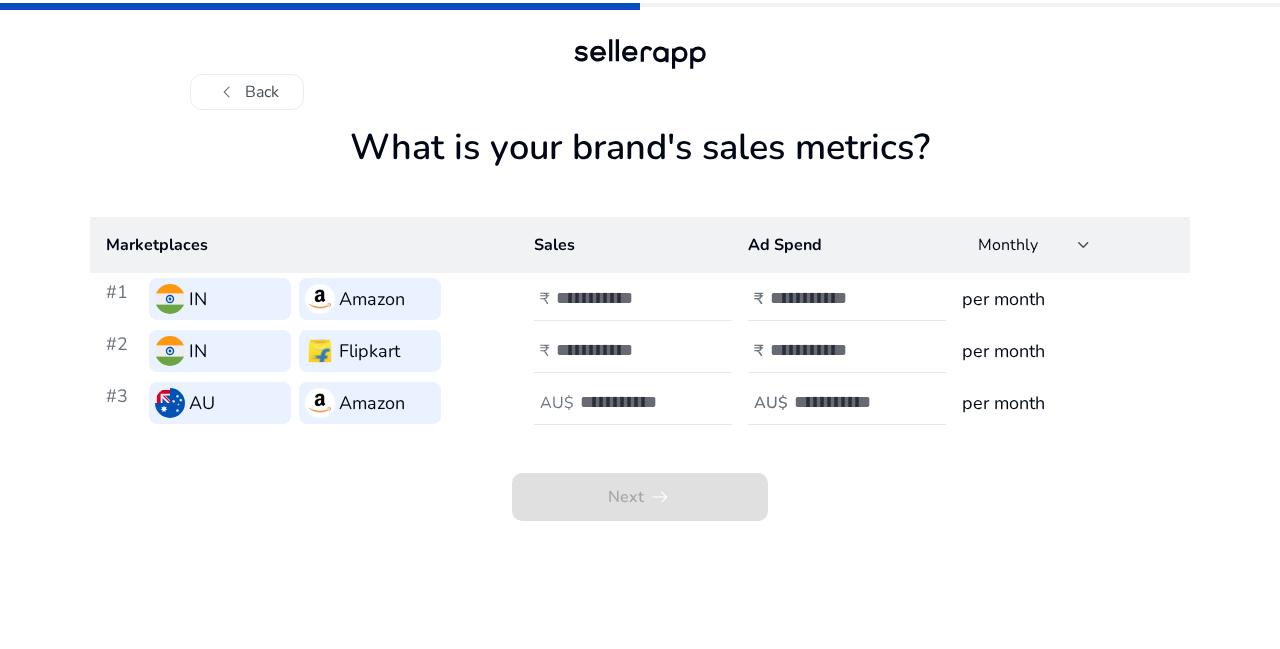 click at bounding box center (623, 298) 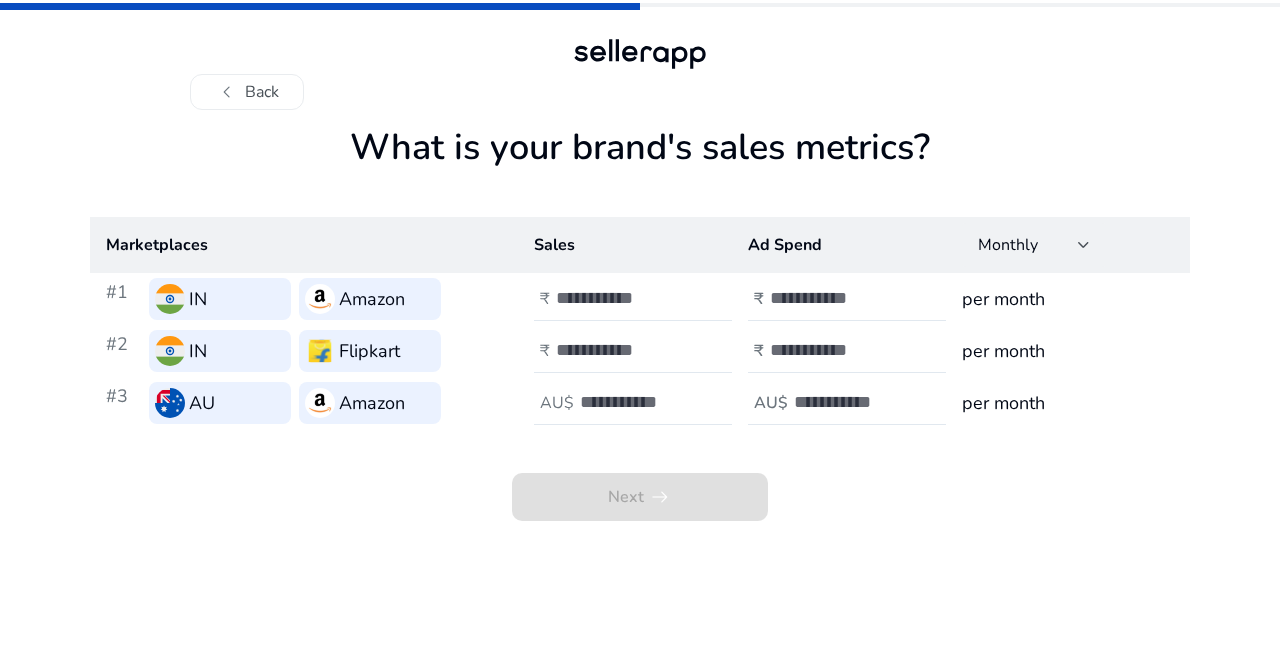 click on "What is your brand's sales metrics? Marketplaces Sales Ad Spend Monthly #1 IN Amazon ₹ ₹ per month #2 IN Flipkart ₹ ₹ per month #3 AU Amazon AU$ AU$ per month Next arrow_right_alt" 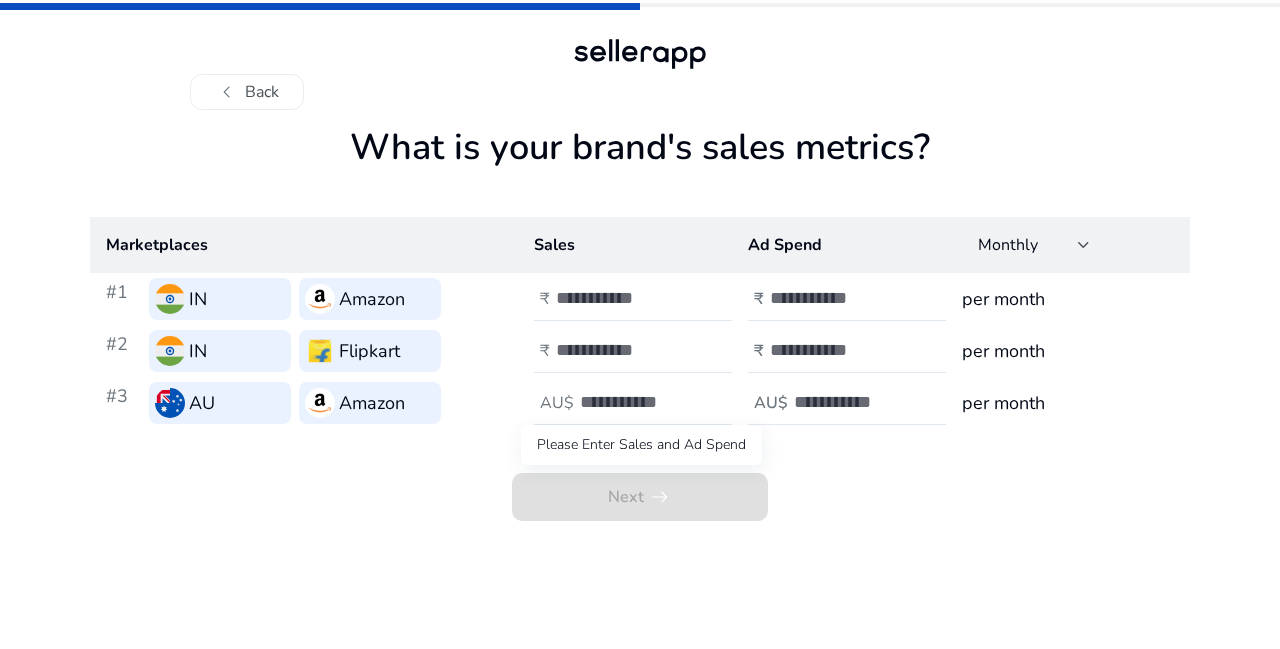click on "Next   arrow_right_alt" 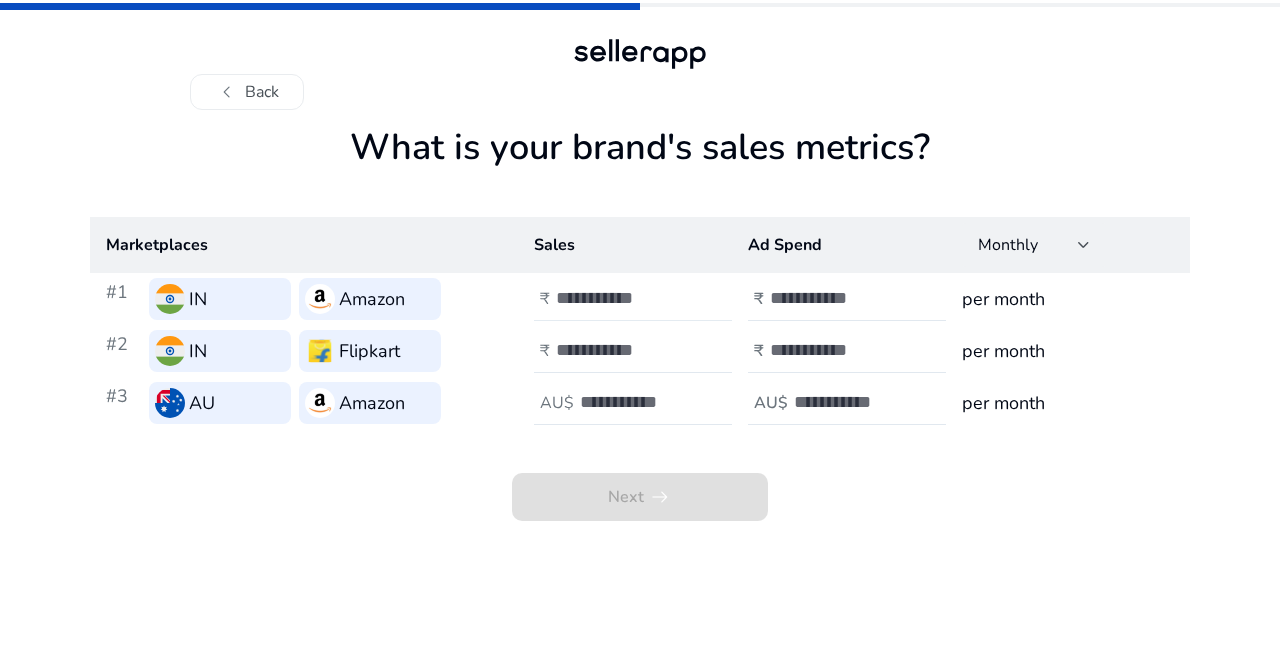 click 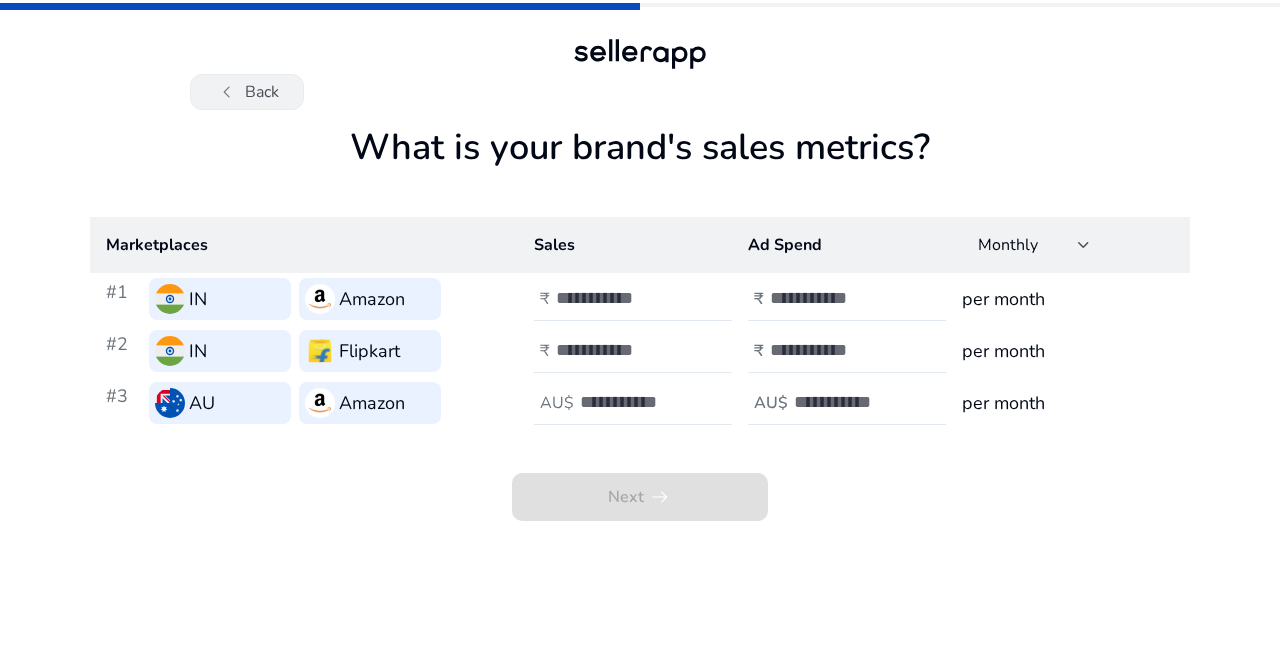 click on "chevron_left   Back" 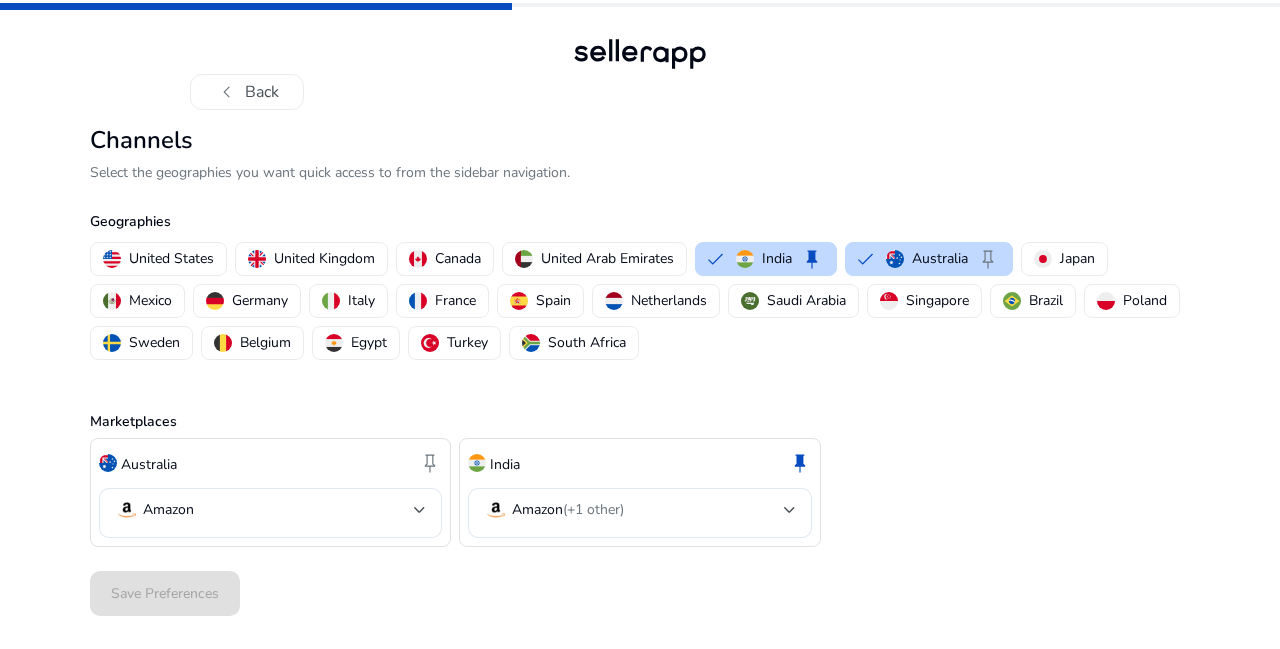 click on "chevron_left   Back" 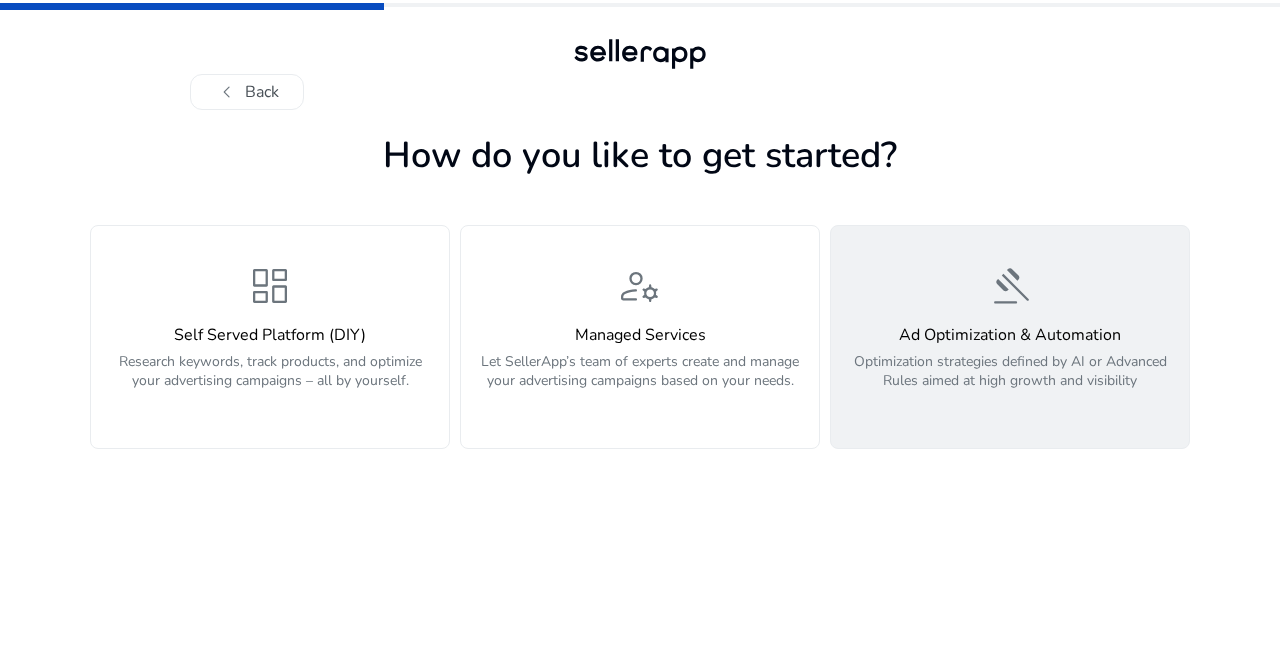 click on "Optimization strategies defined by AI or Advanced Rules aimed at high growth and visibility" 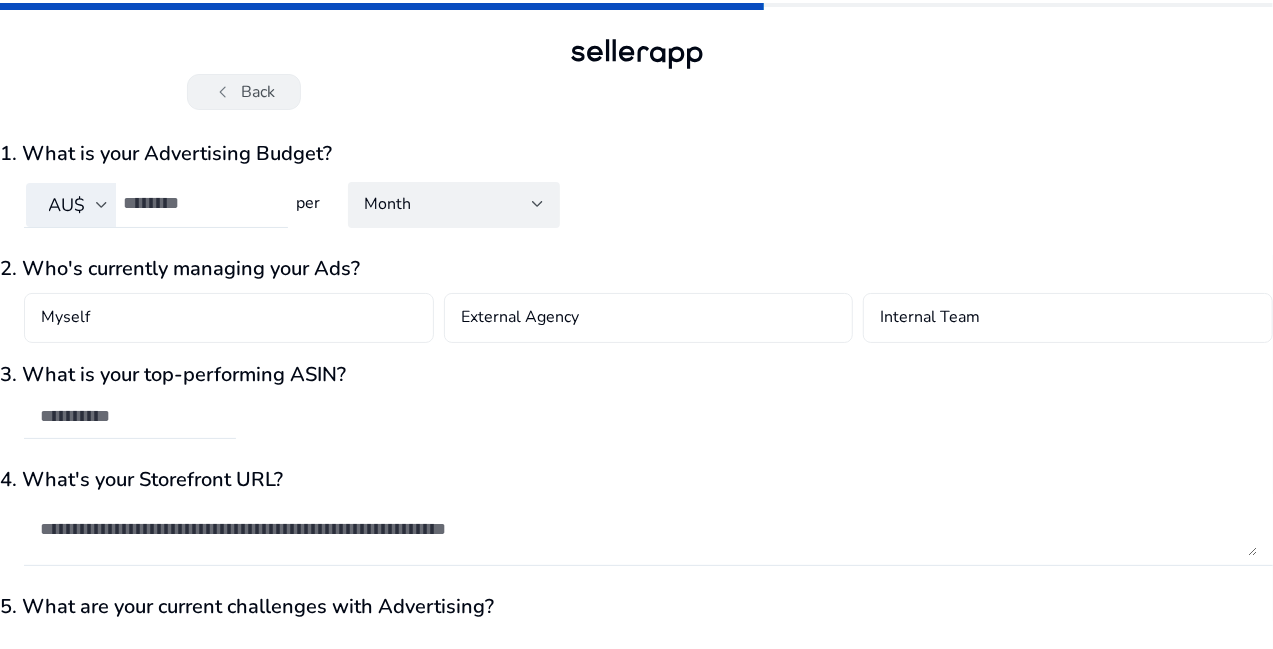 click on "chevron_left" 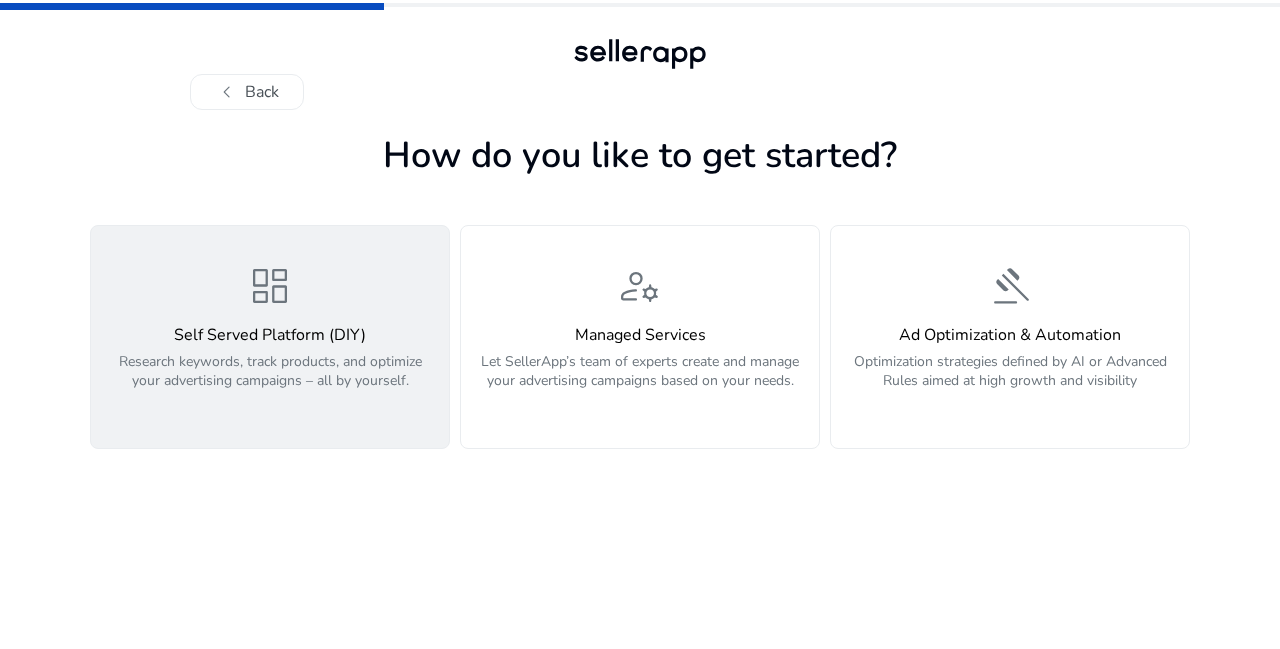click on "dashboard" 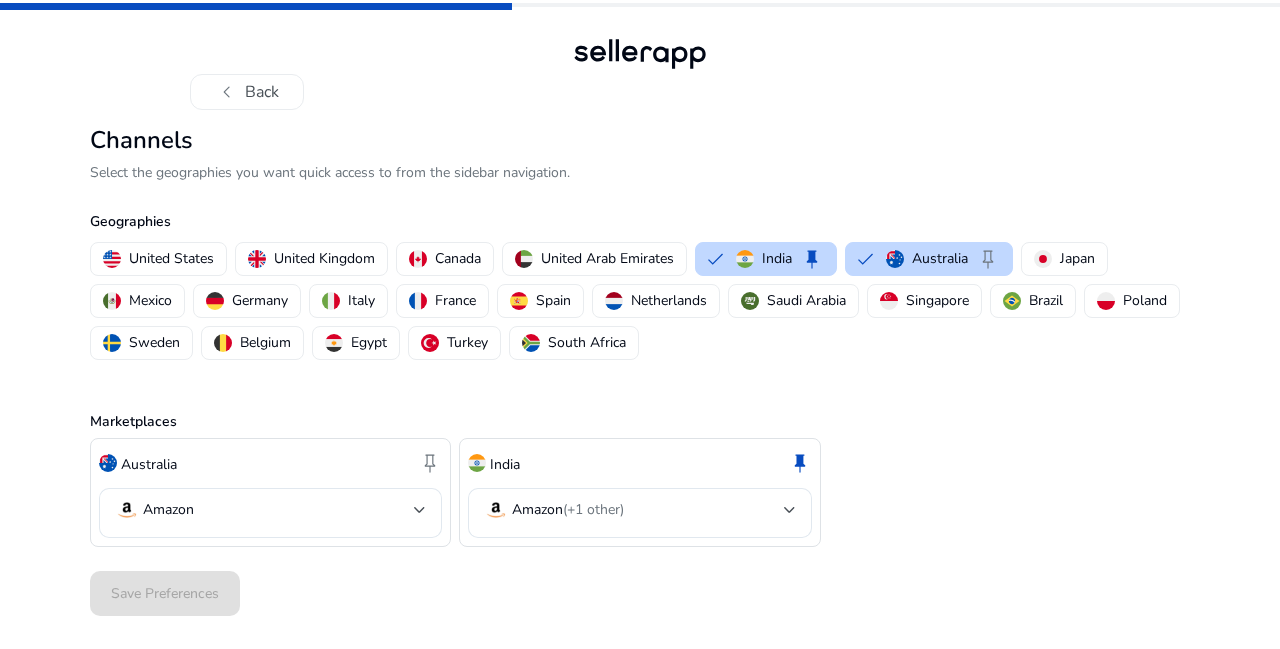 click on "Save Preferences" 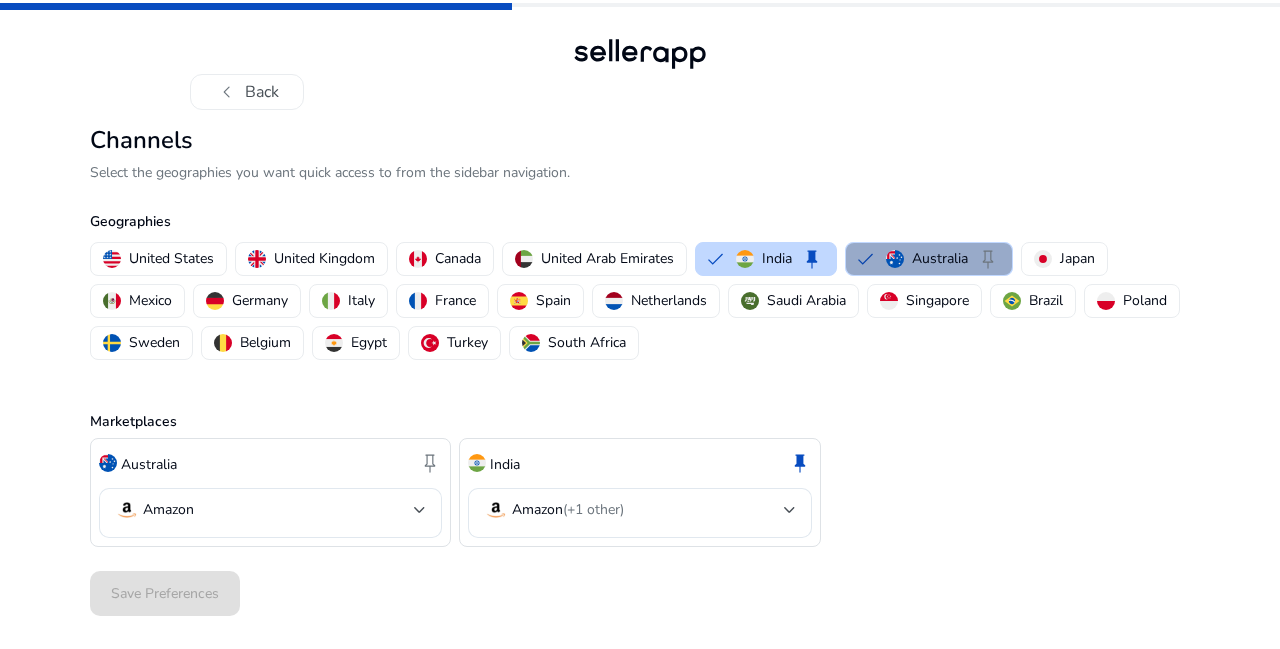 click at bounding box center [895, 259] 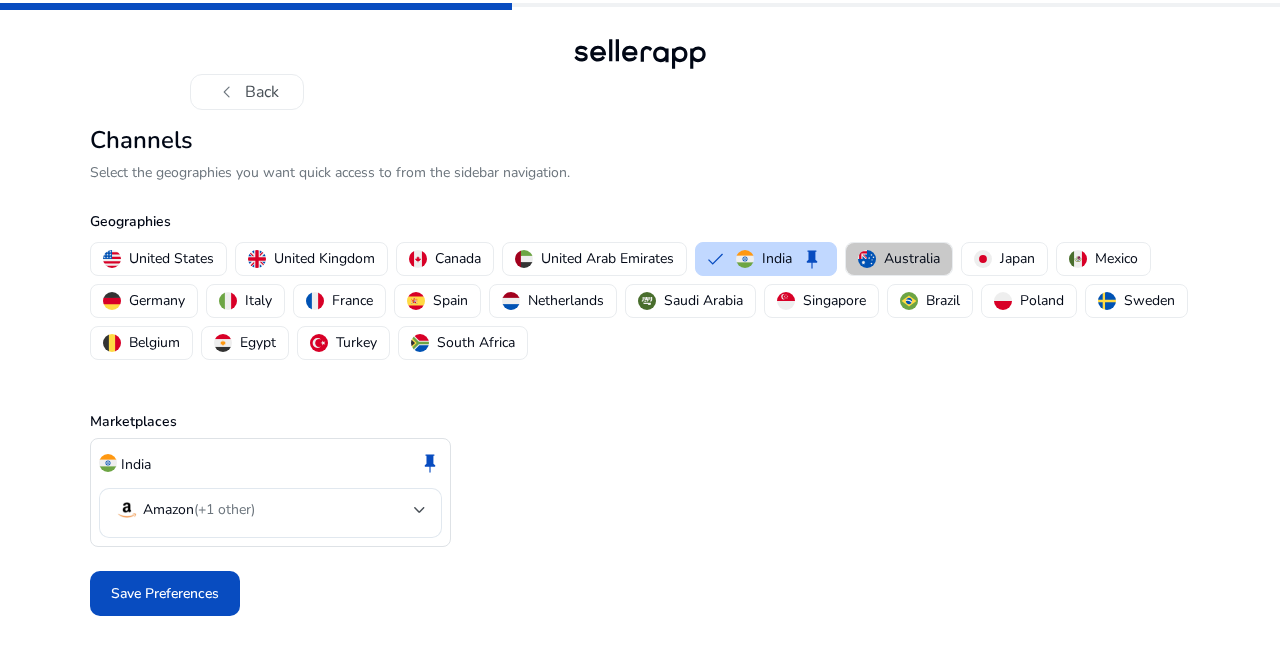 click on "Australia" at bounding box center (912, 258) 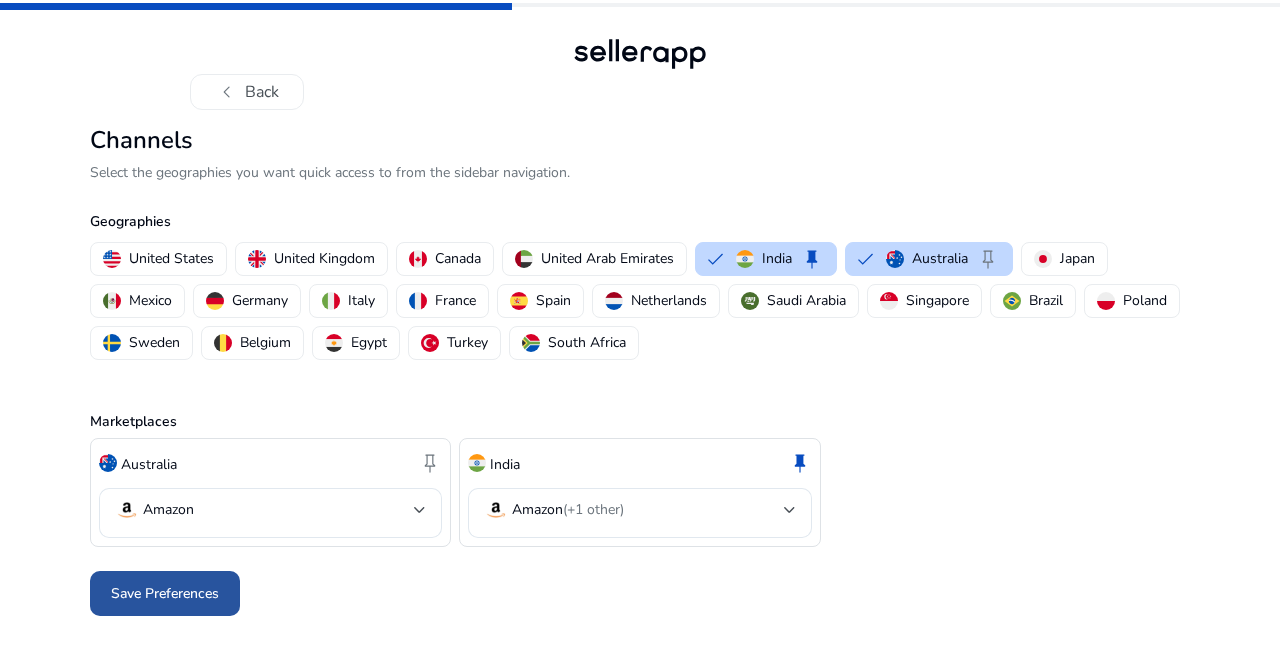 click on "Save Preferences" 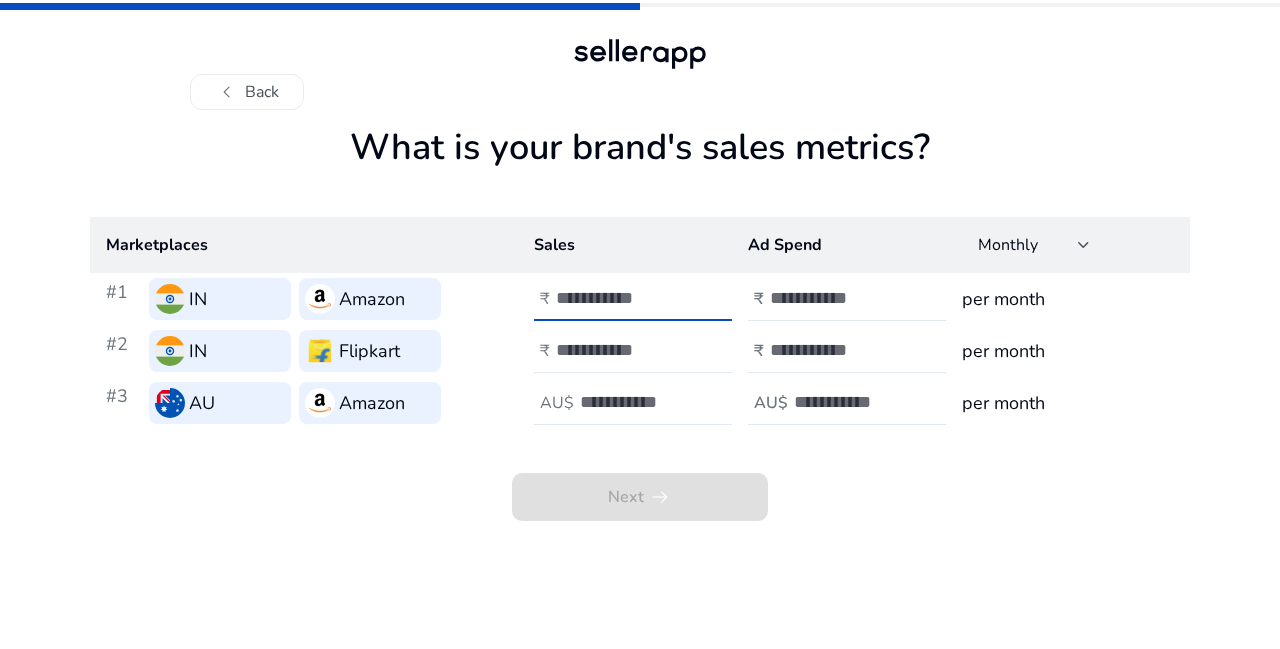 click at bounding box center (623, 298) 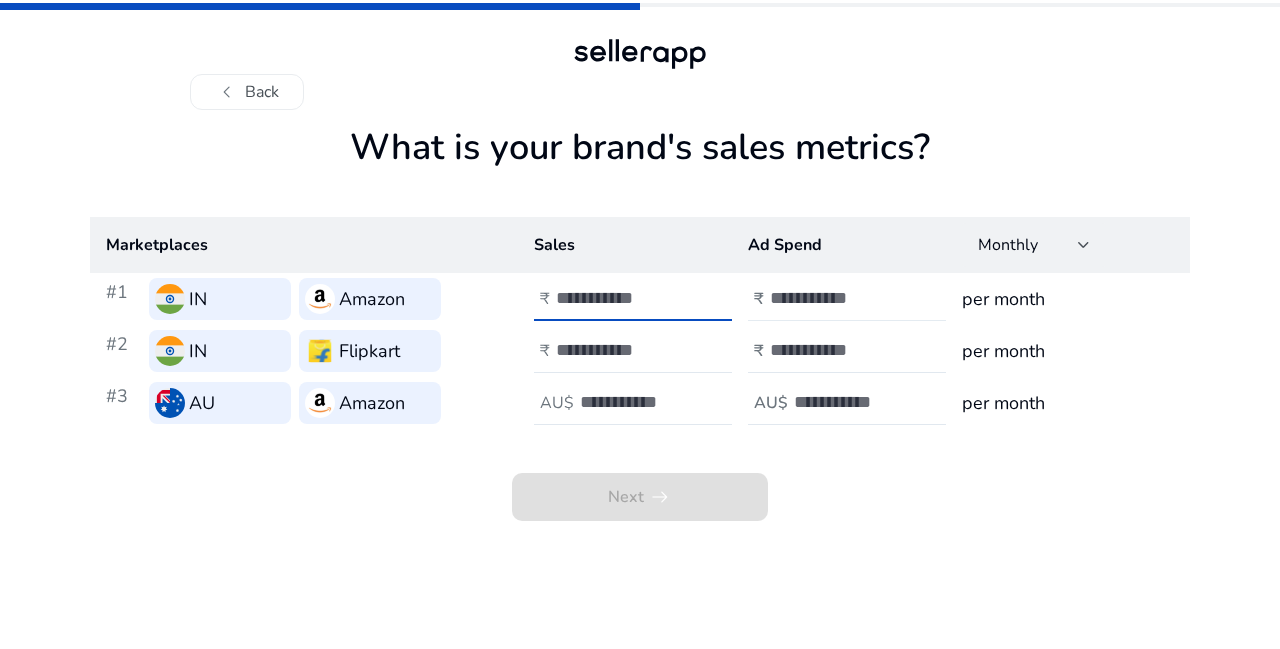 type on "*****" 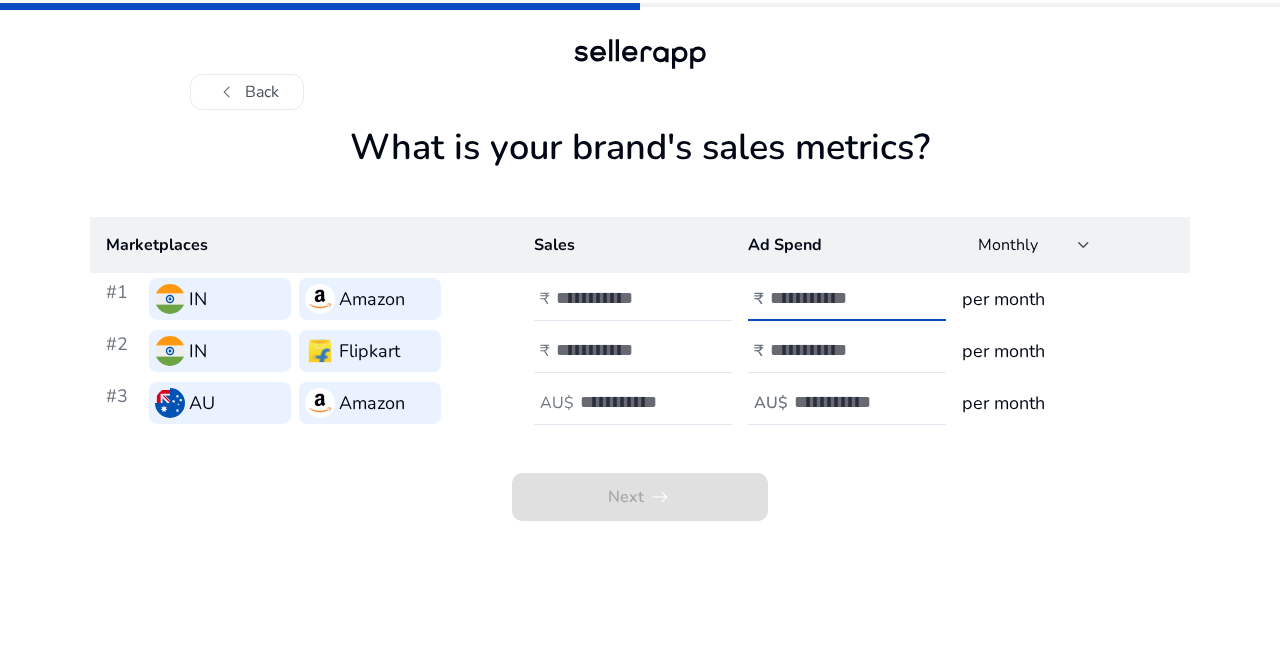 click at bounding box center [837, 298] 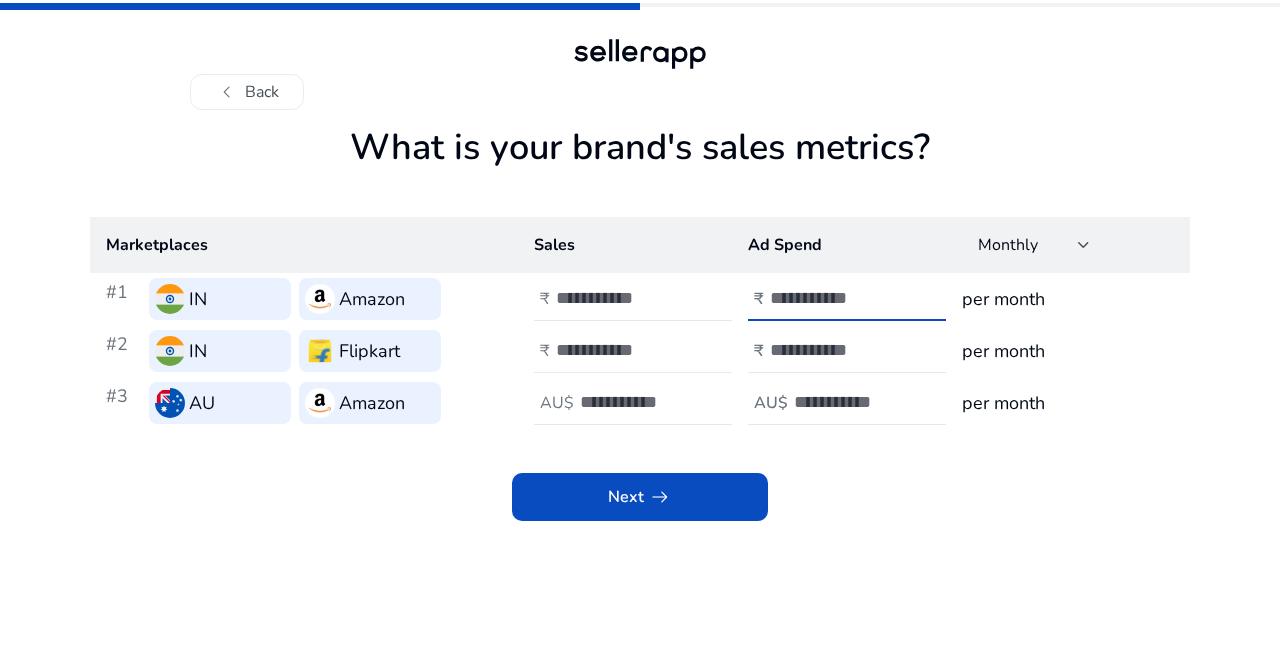 type on "****" 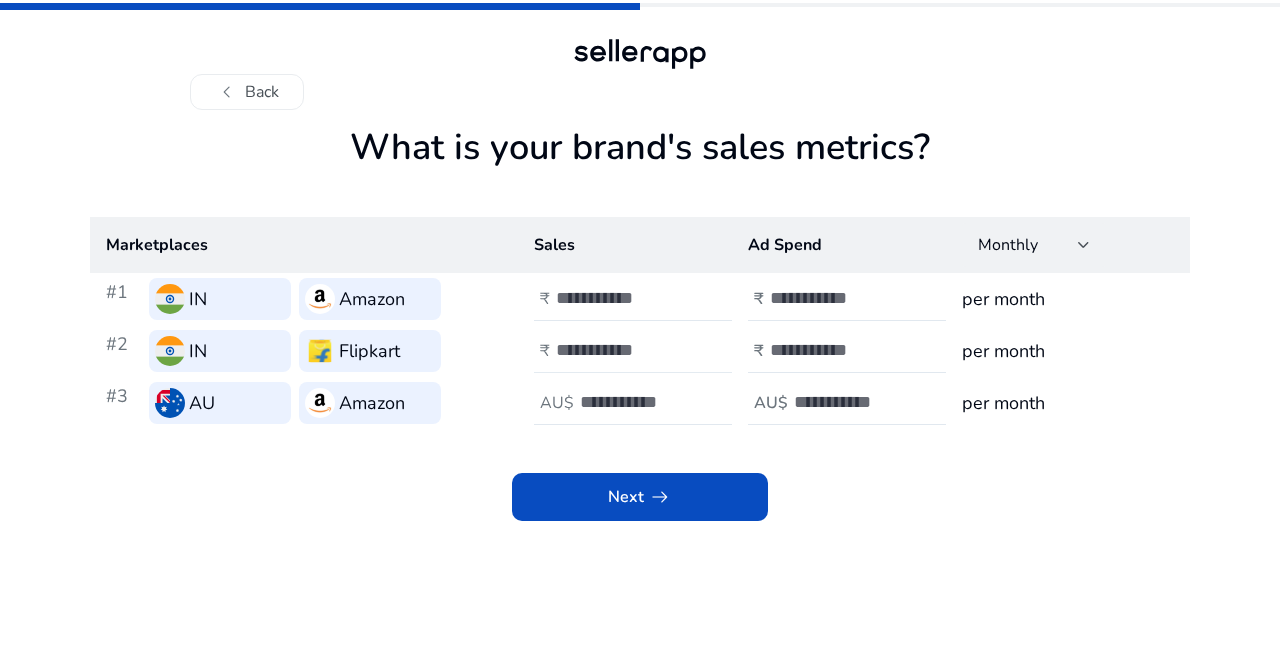 click 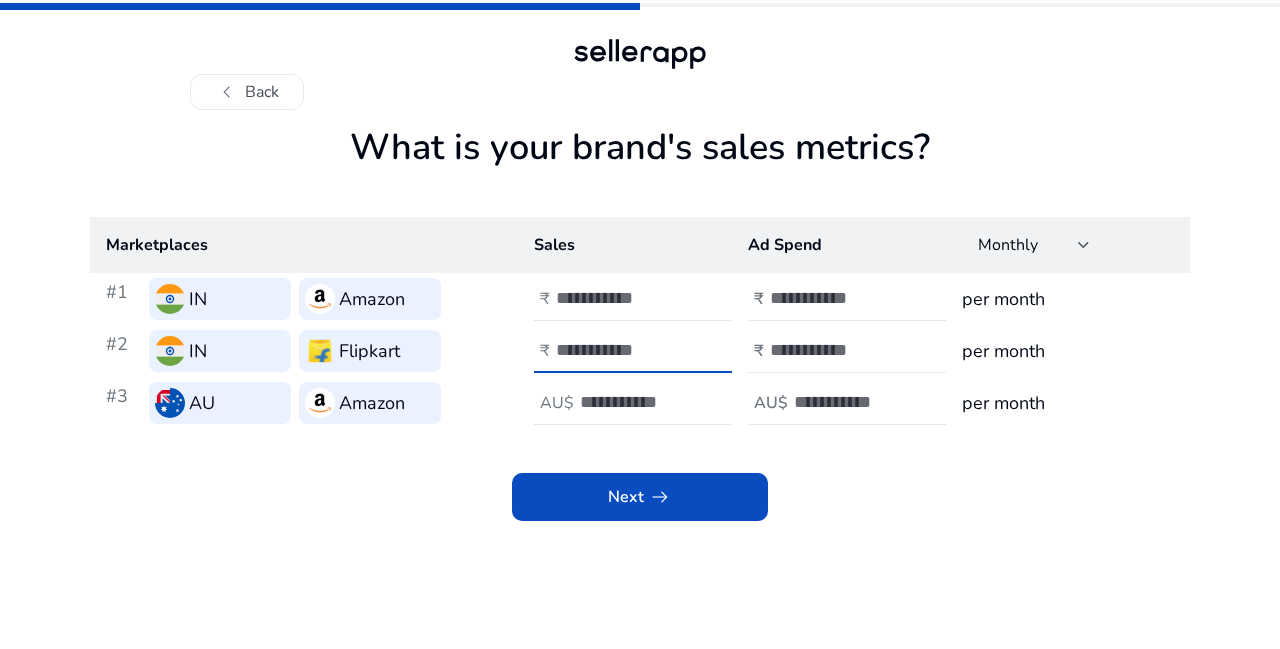 type on "****" 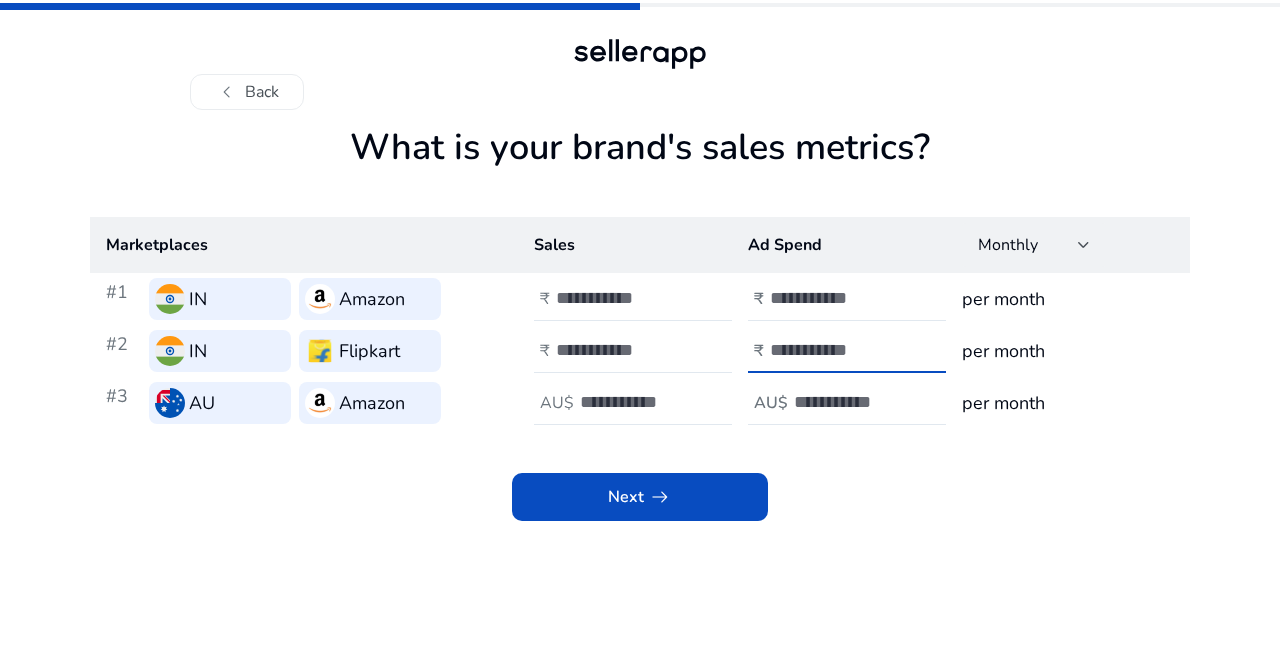 click at bounding box center (837, 350) 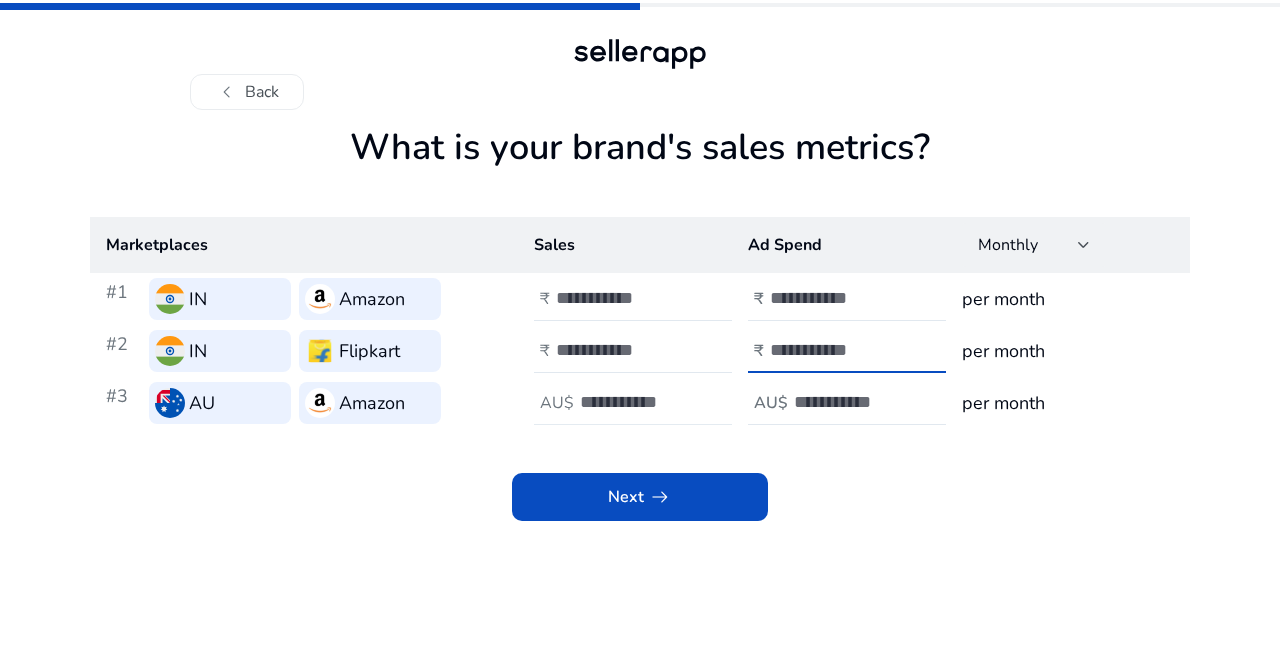 type on "****" 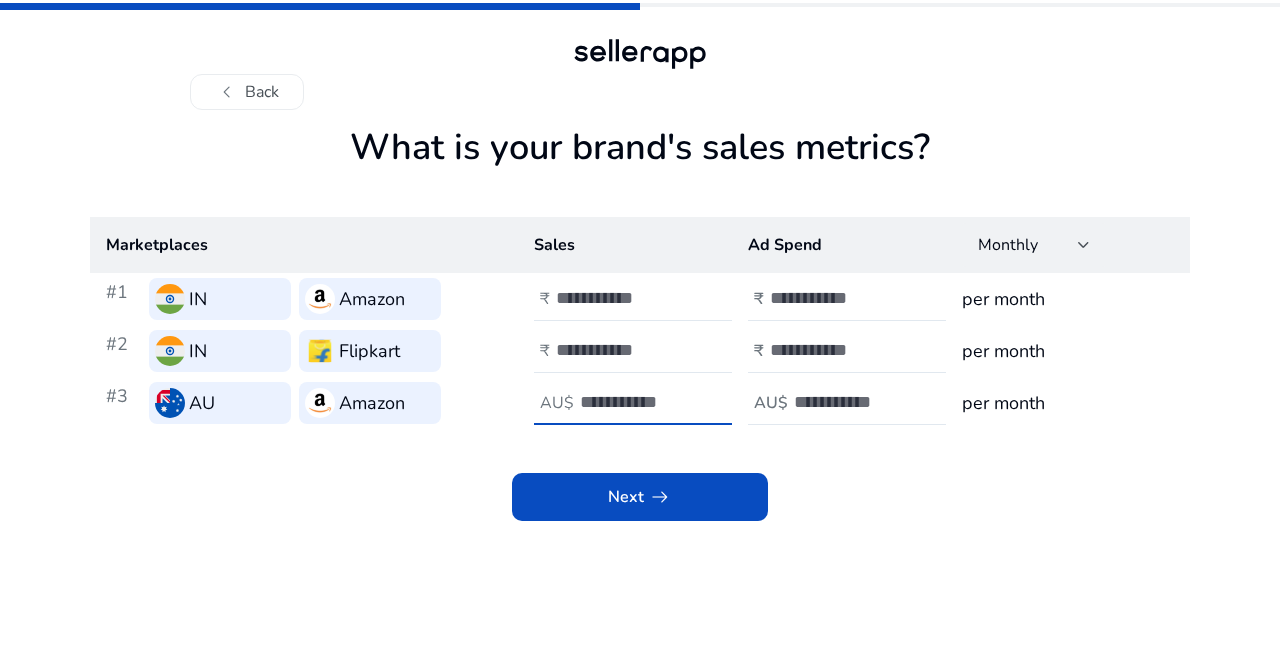 click at bounding box center (647, 402) 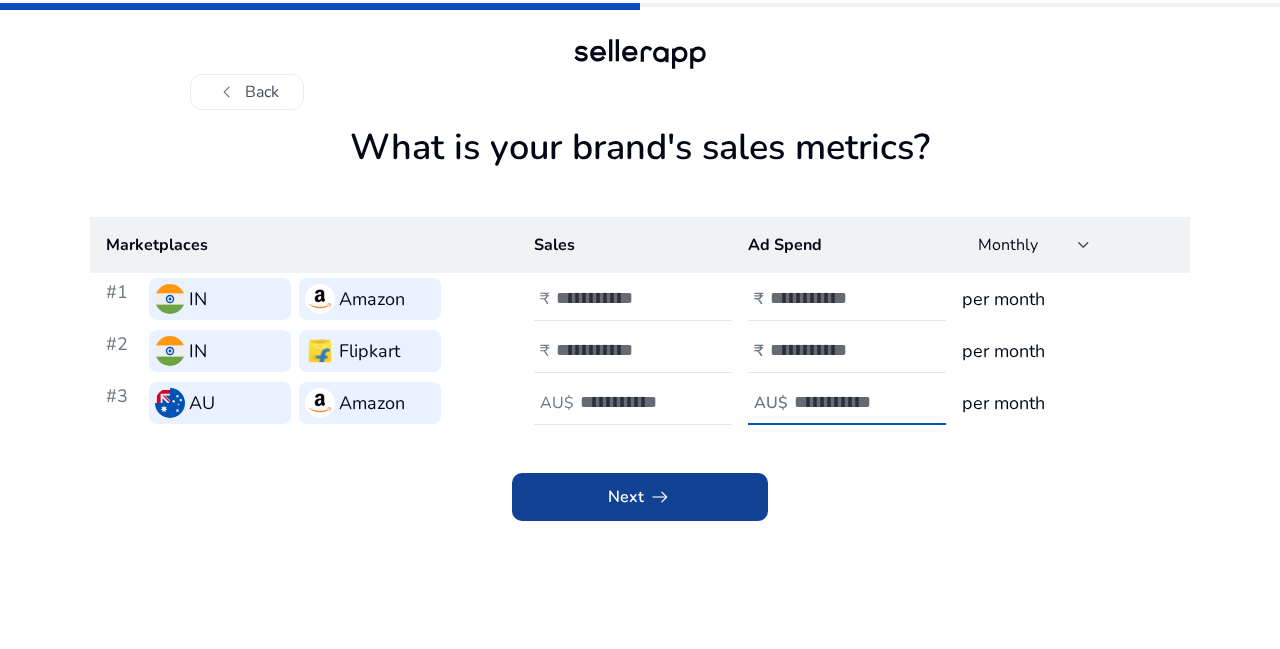 type on "**" 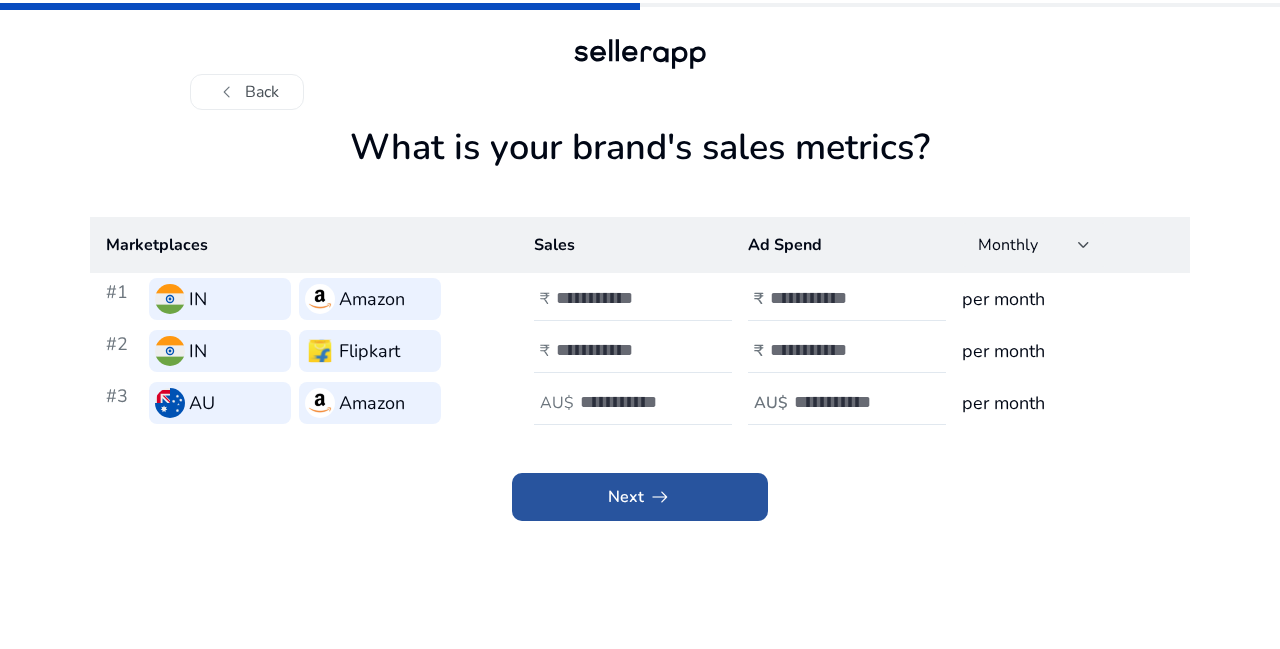 click on "Next   arrow_right_alt" 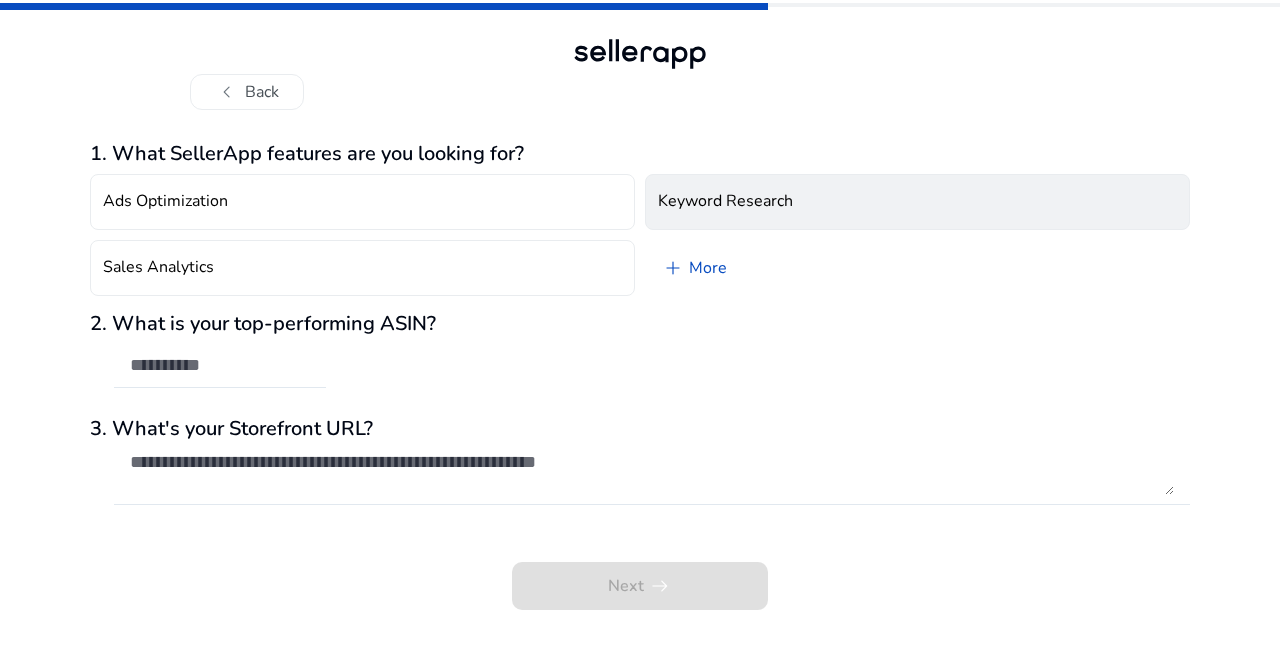 click on "Keyword Research" 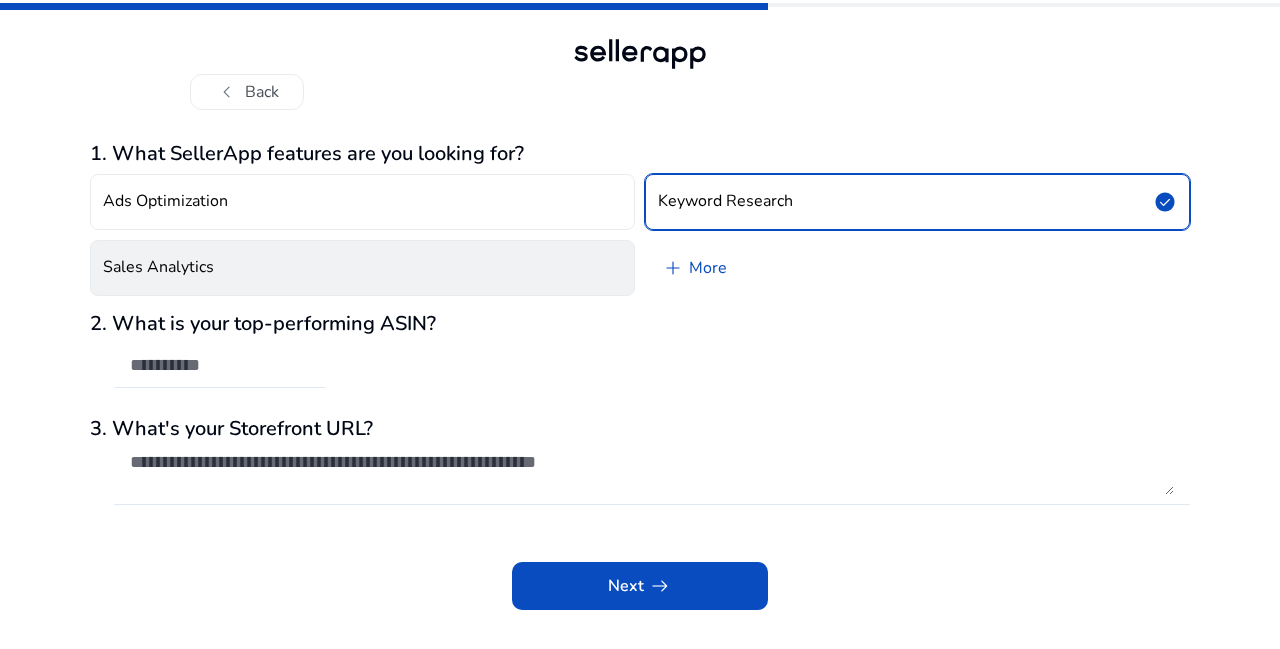 click on "Sales Analytics" 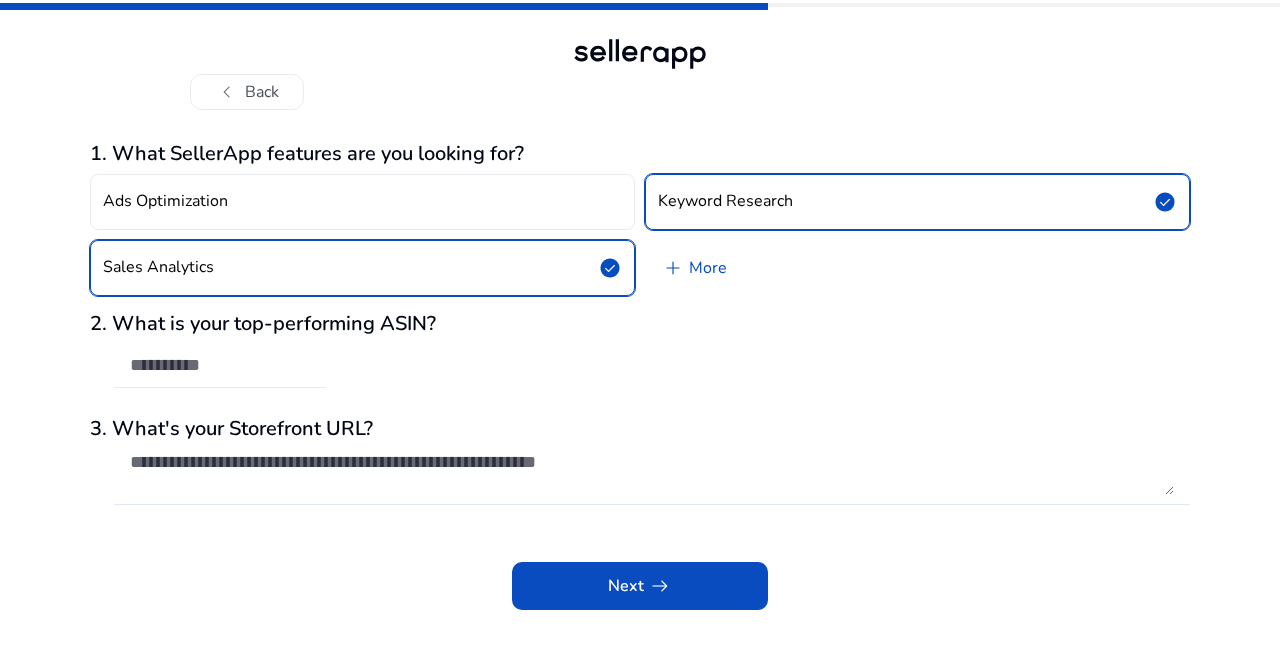 click at bounding box center (220, 365) 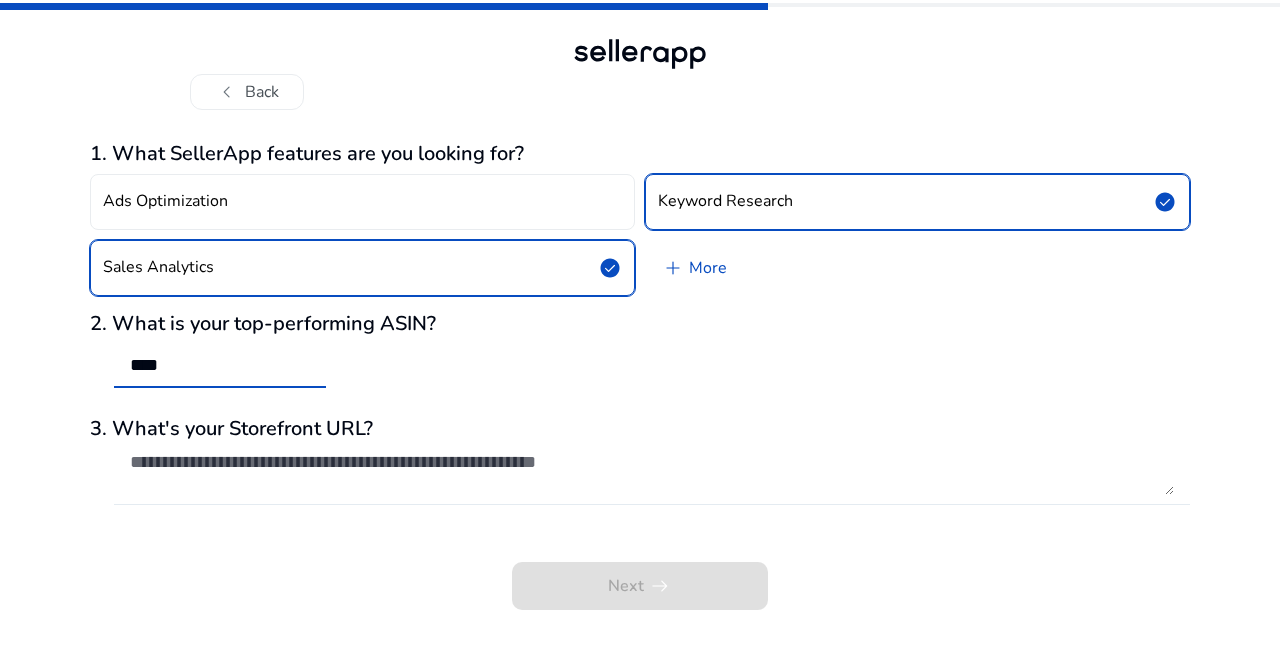 click at bounding box center [652, 473] 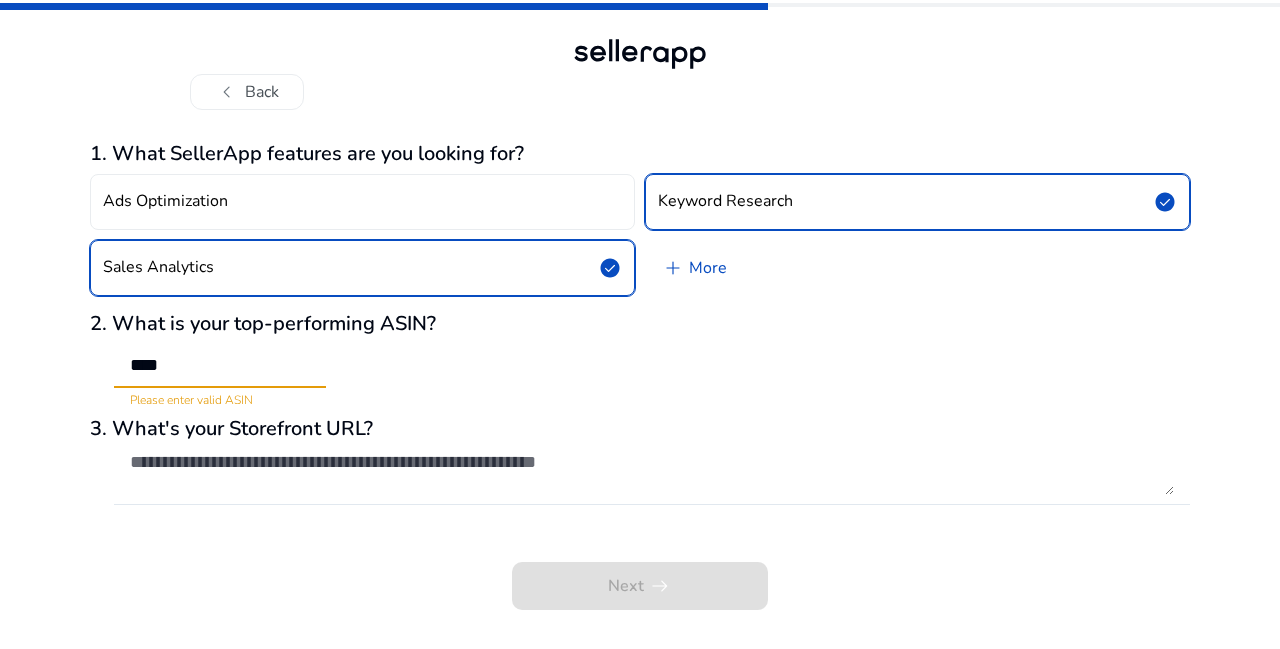 click on "****" at bounding box center [220, 365] 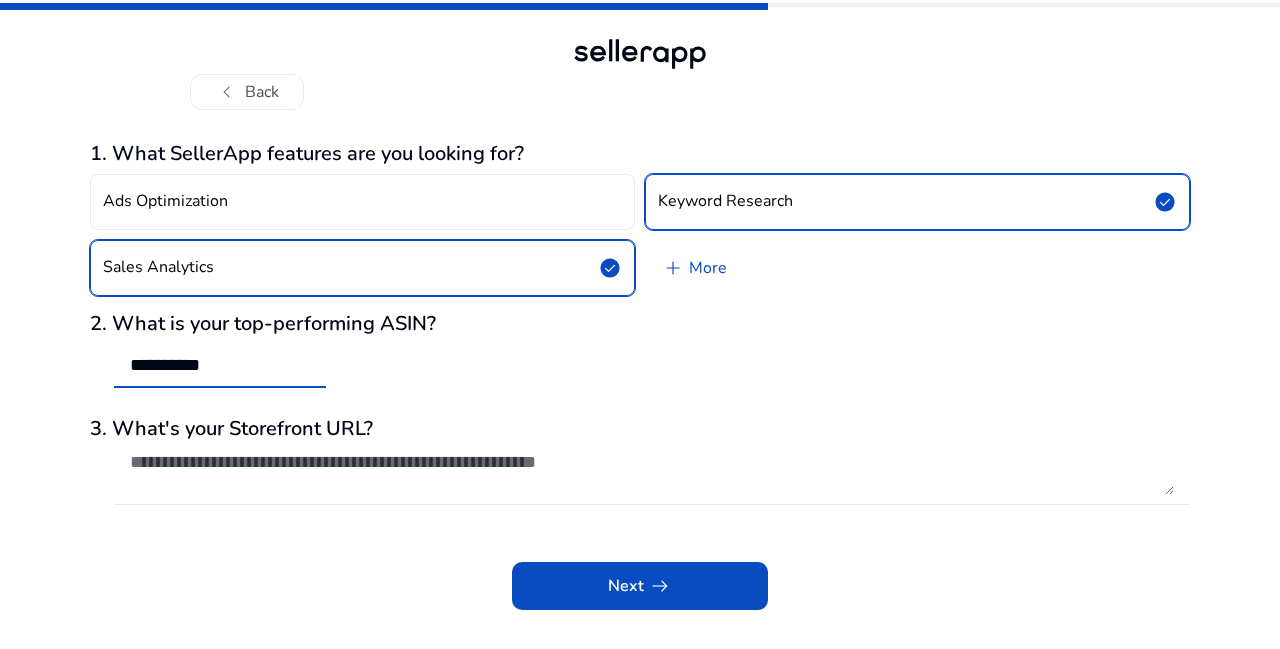 type on "**********" 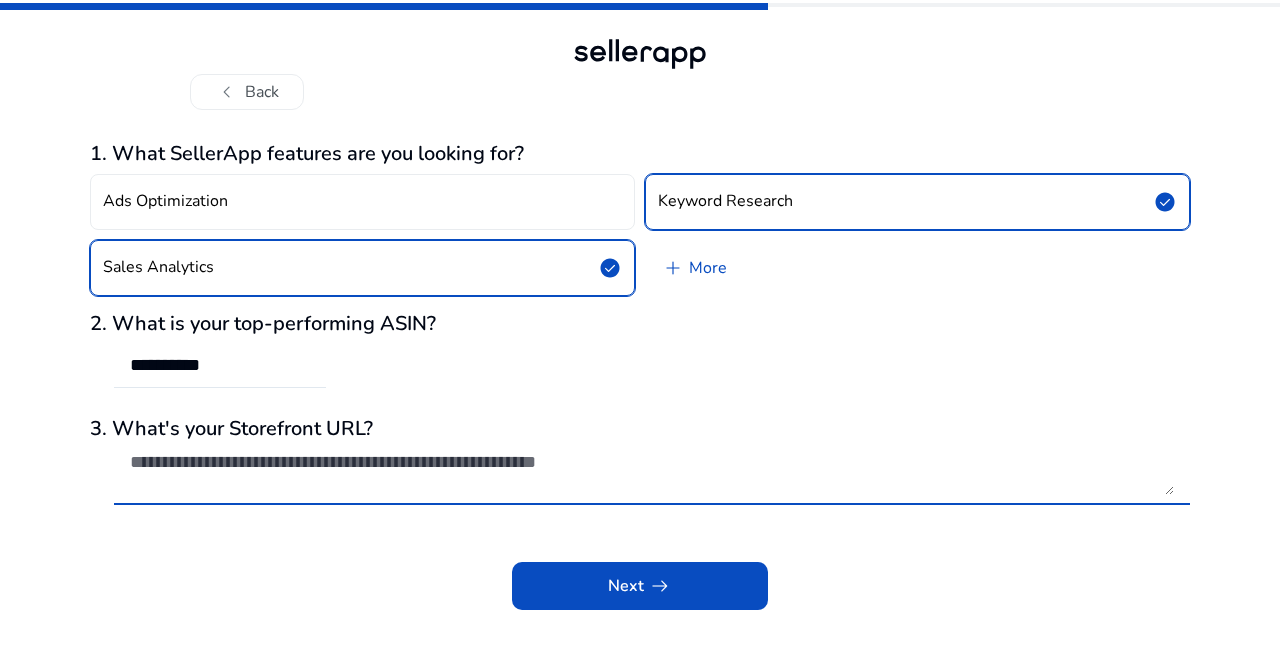 click at bounding box center (652, 473) 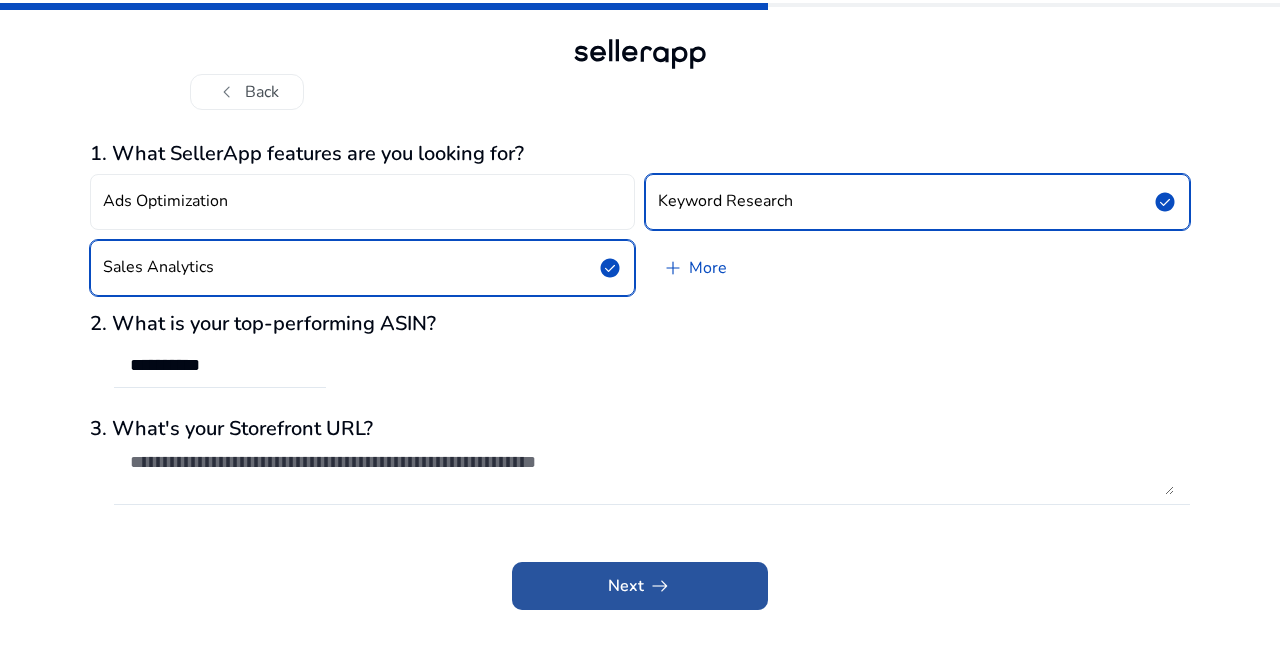 click 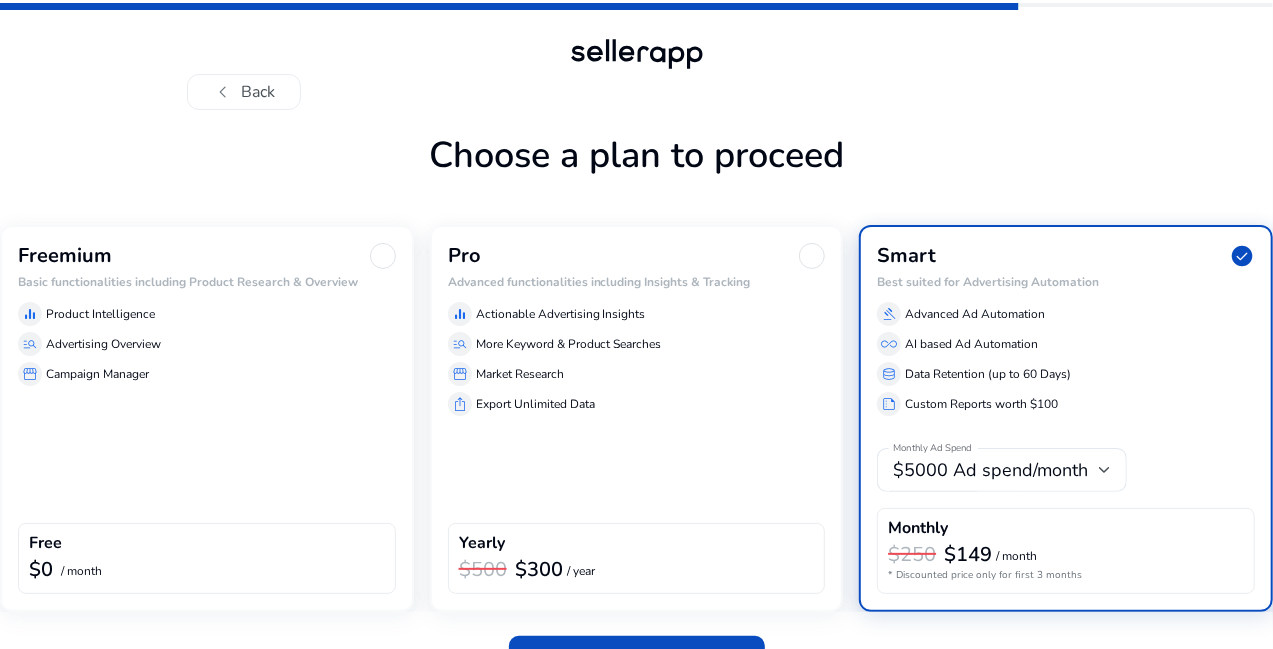 click on "Freemium" 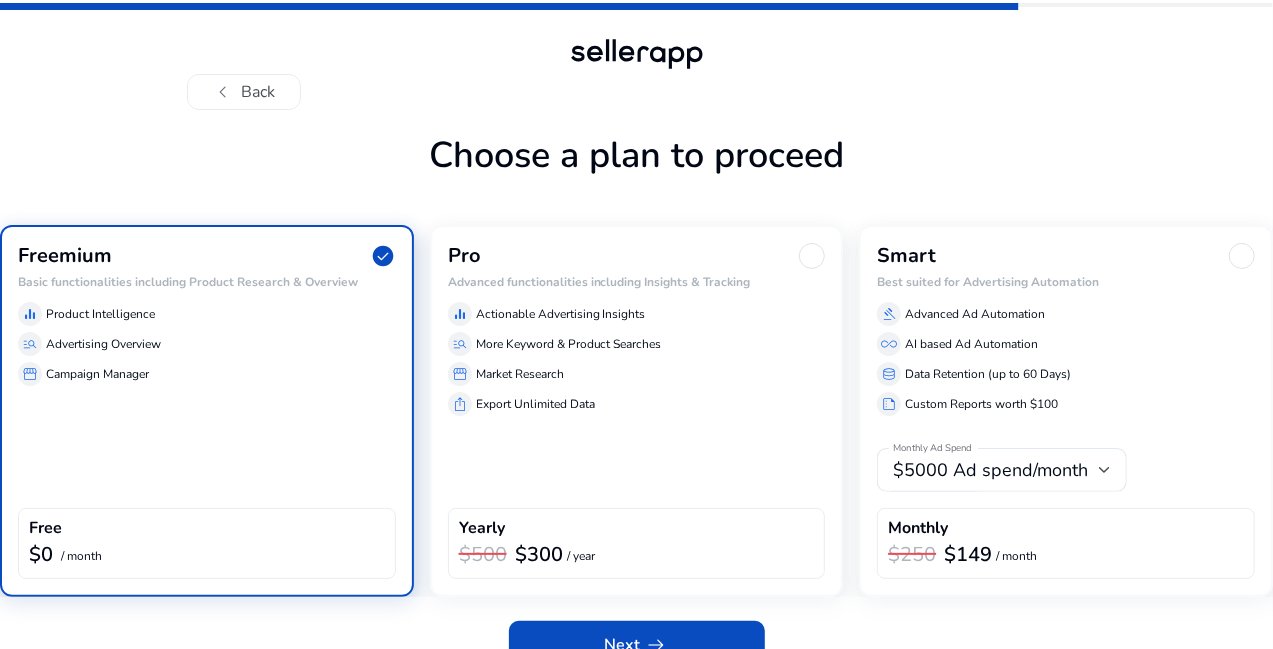 scroll, scrollTop: 34, scrollLeft: 0, axis: vertical 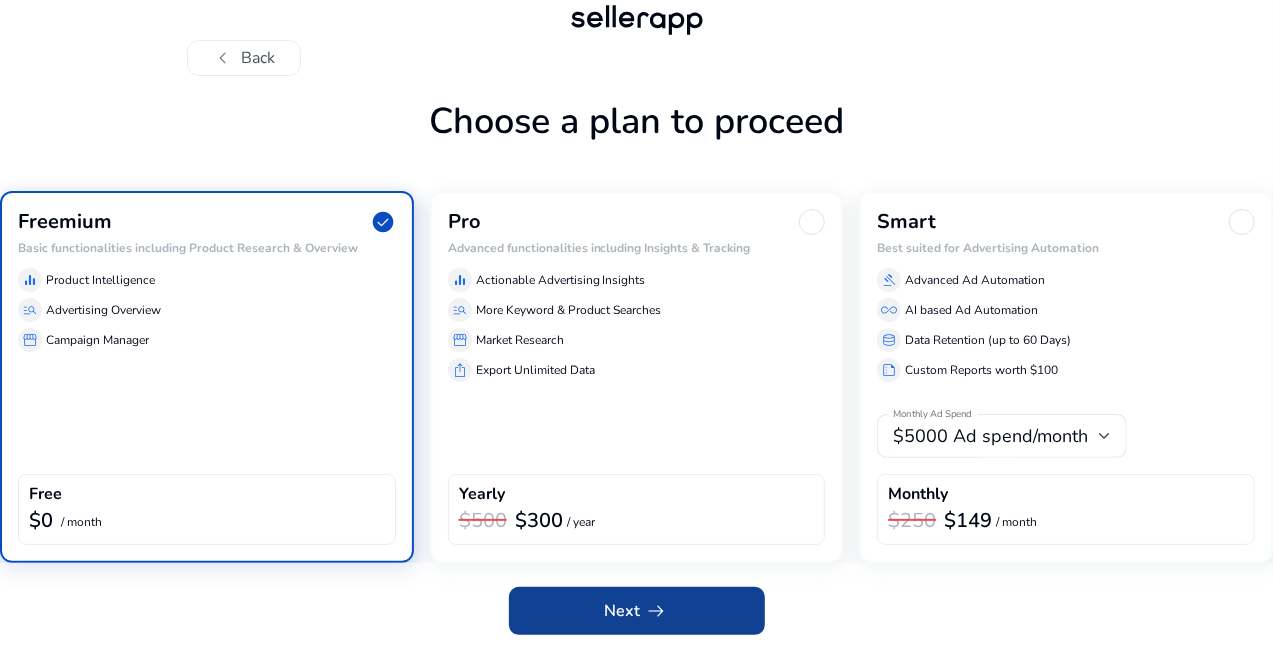 click 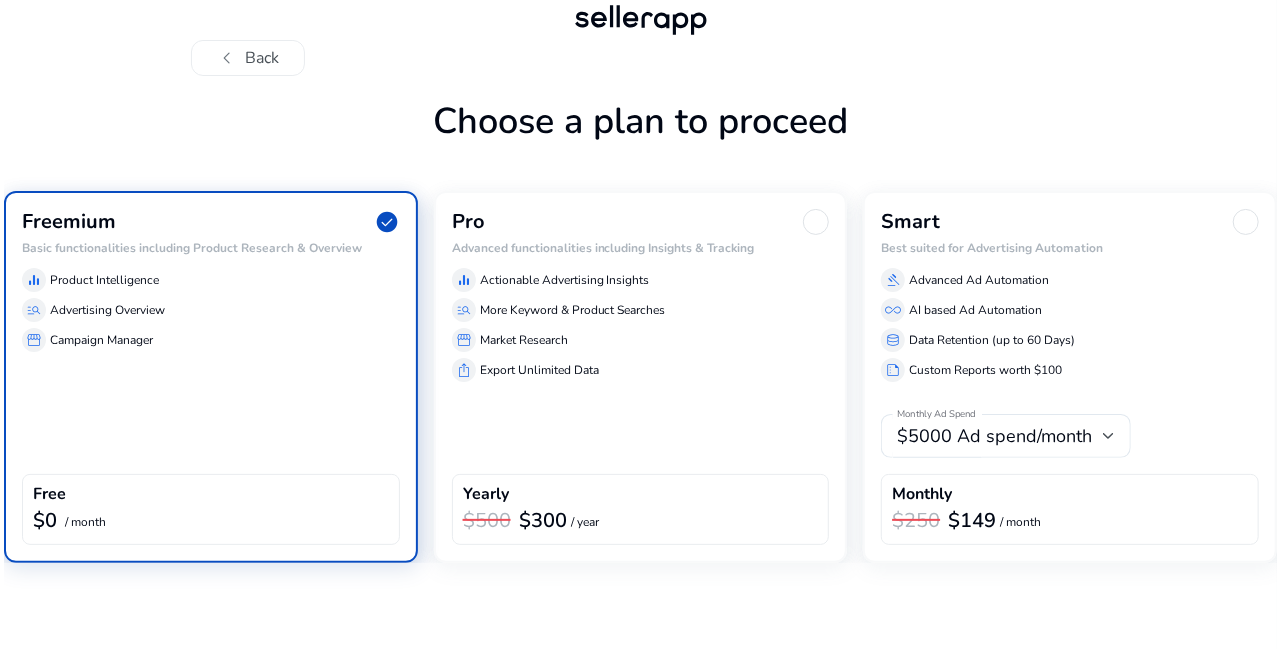 scroll, scrollTop: 0, scrollLeft: 0, axis: both 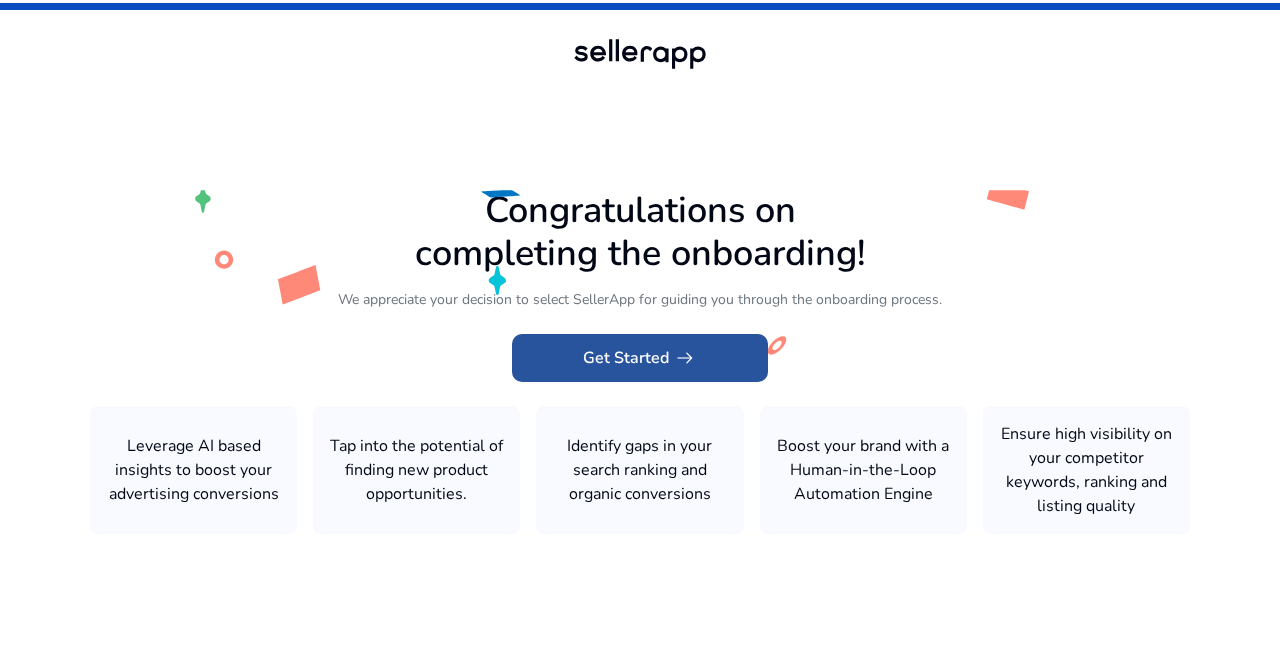 click on "arrow_right_alt" 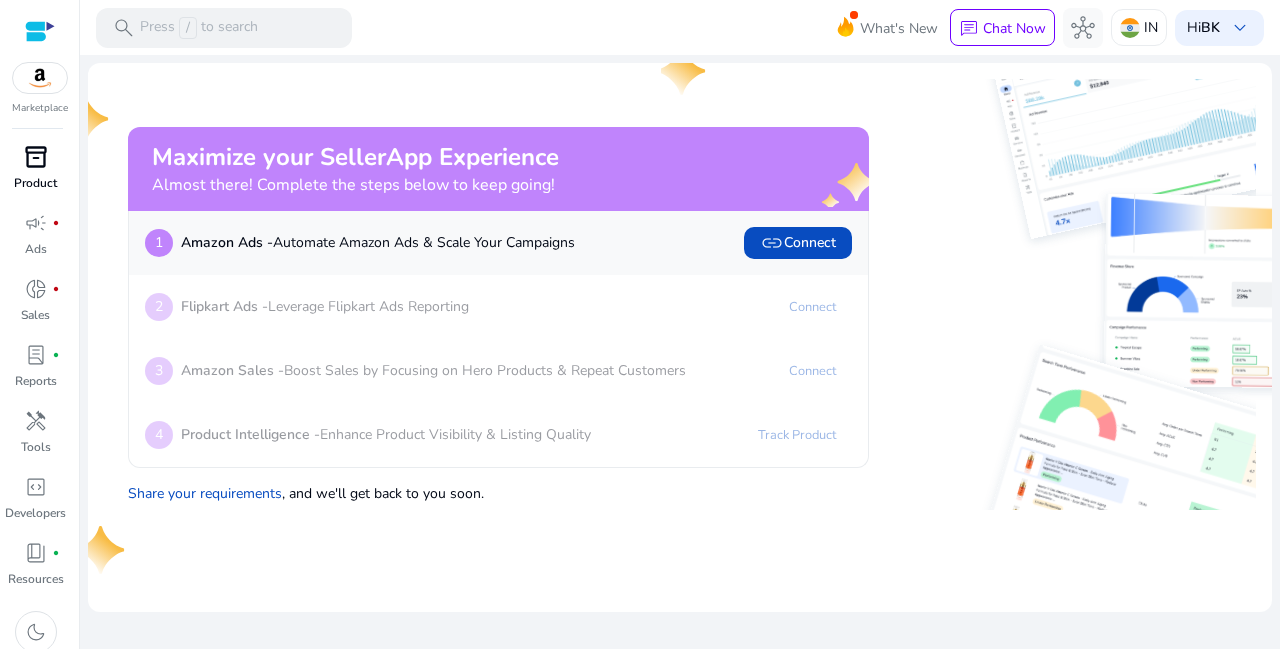 click on "inventory_2" at bounding box center (36, 157) 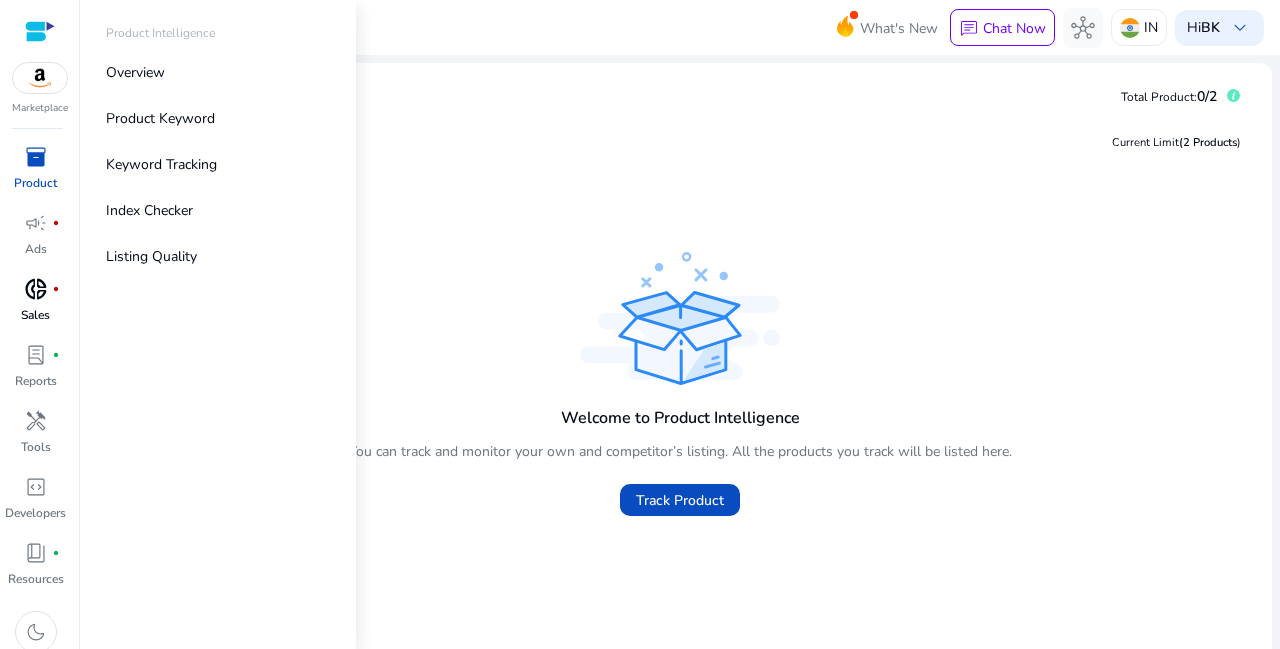 click on "Sales" at bounding box center (35, 315) 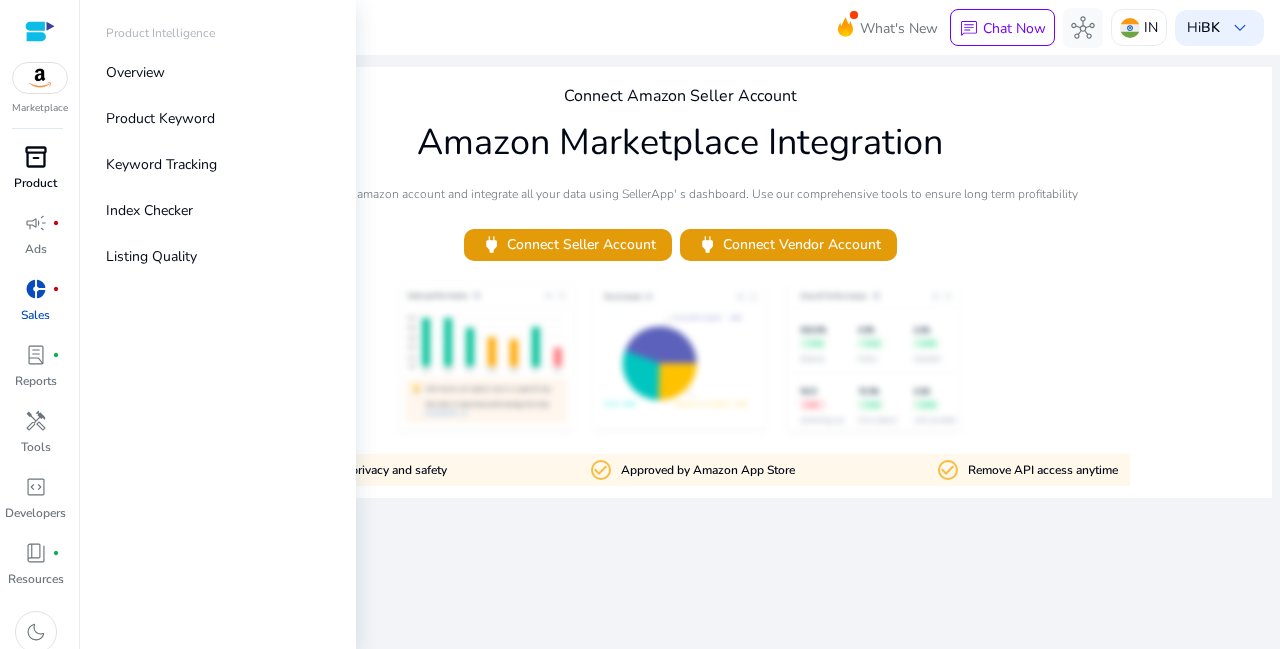 click on "inventory_2" at bounding box center (36, 157) 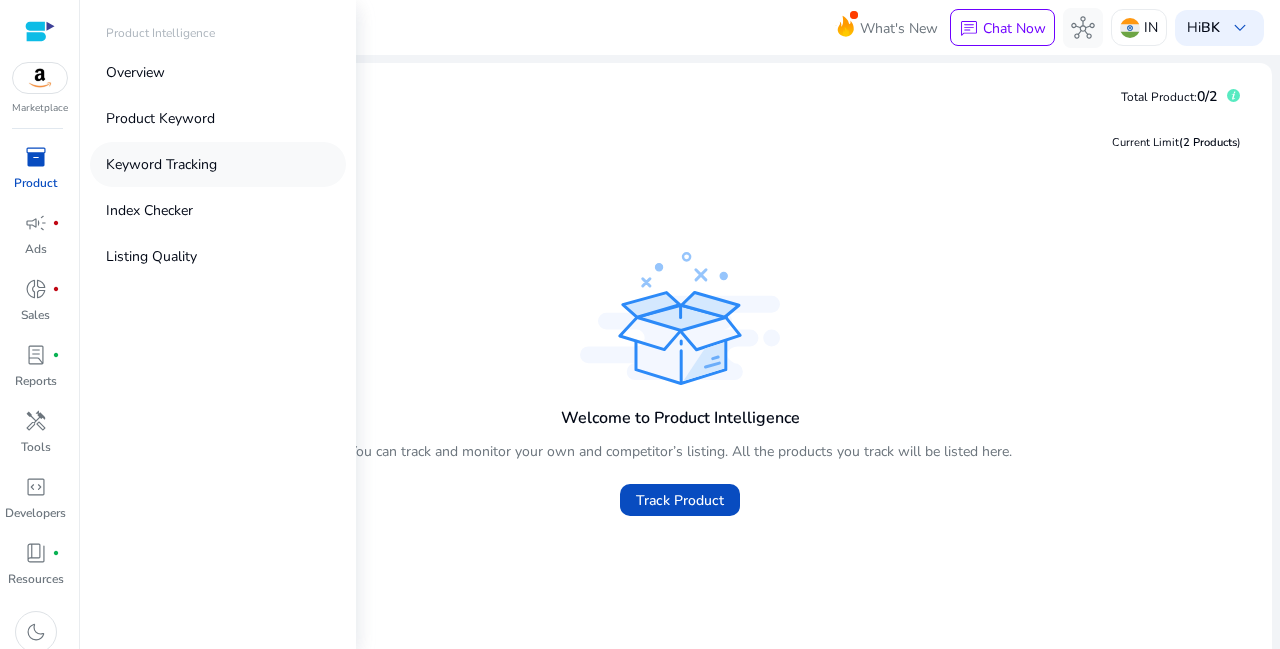 click on "Keyword Tracking" at bounding box center [161, 164] 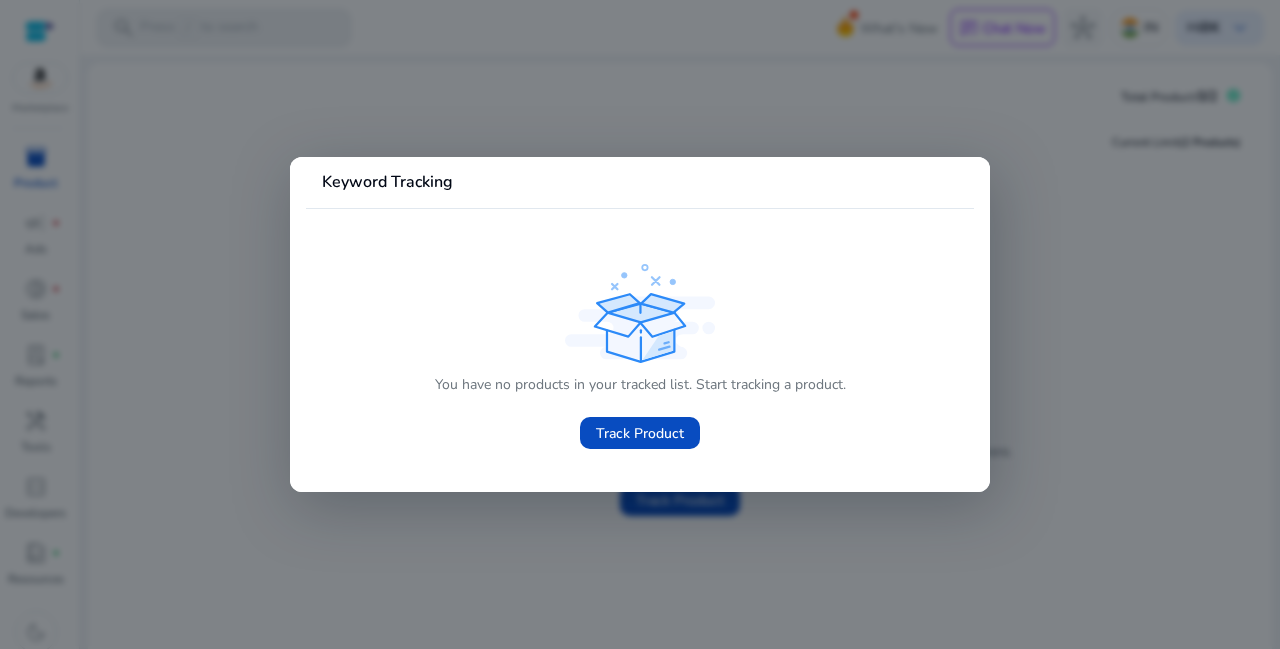 click at bounding box center [640, 324] 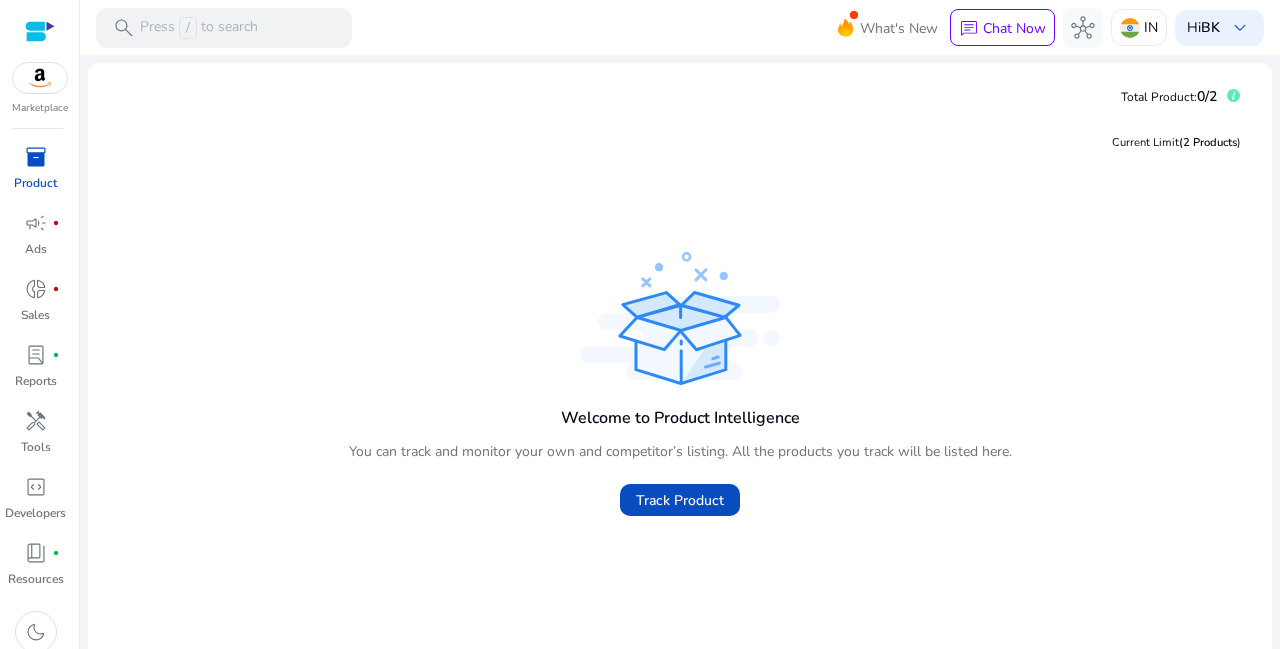 scroll, scrollTop: 0, scrollLeft: 0, axis: both 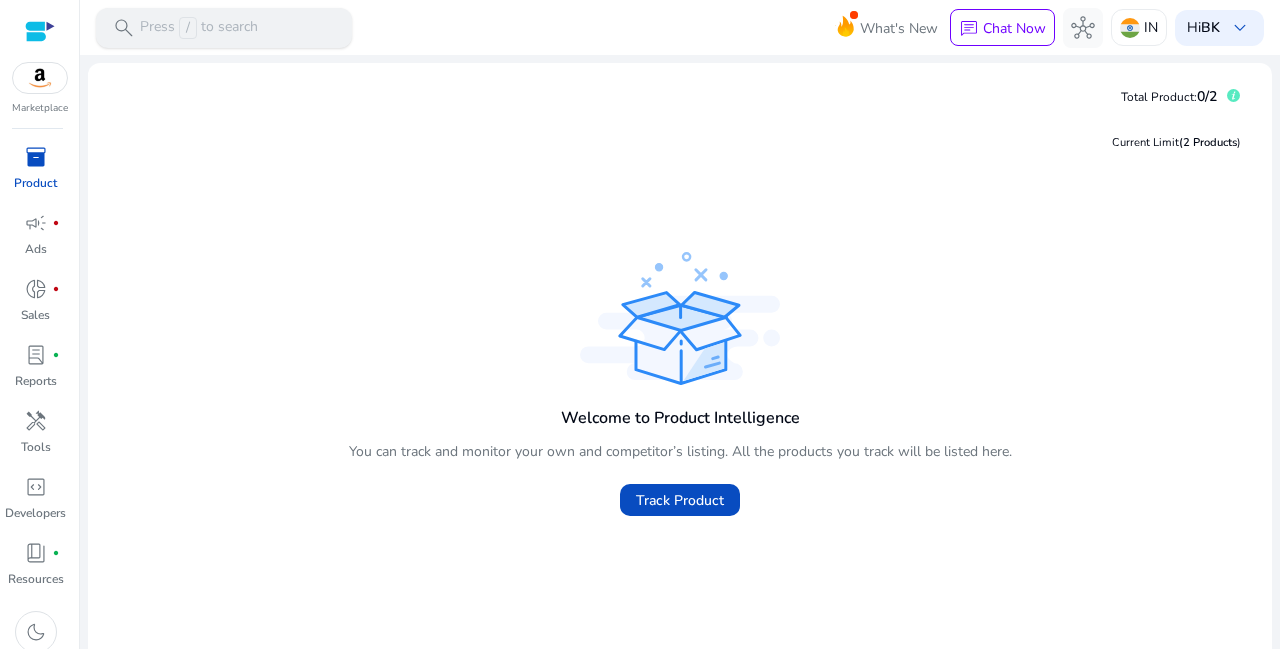 click on "Press  /  to search" at bounding box center [199, 28] 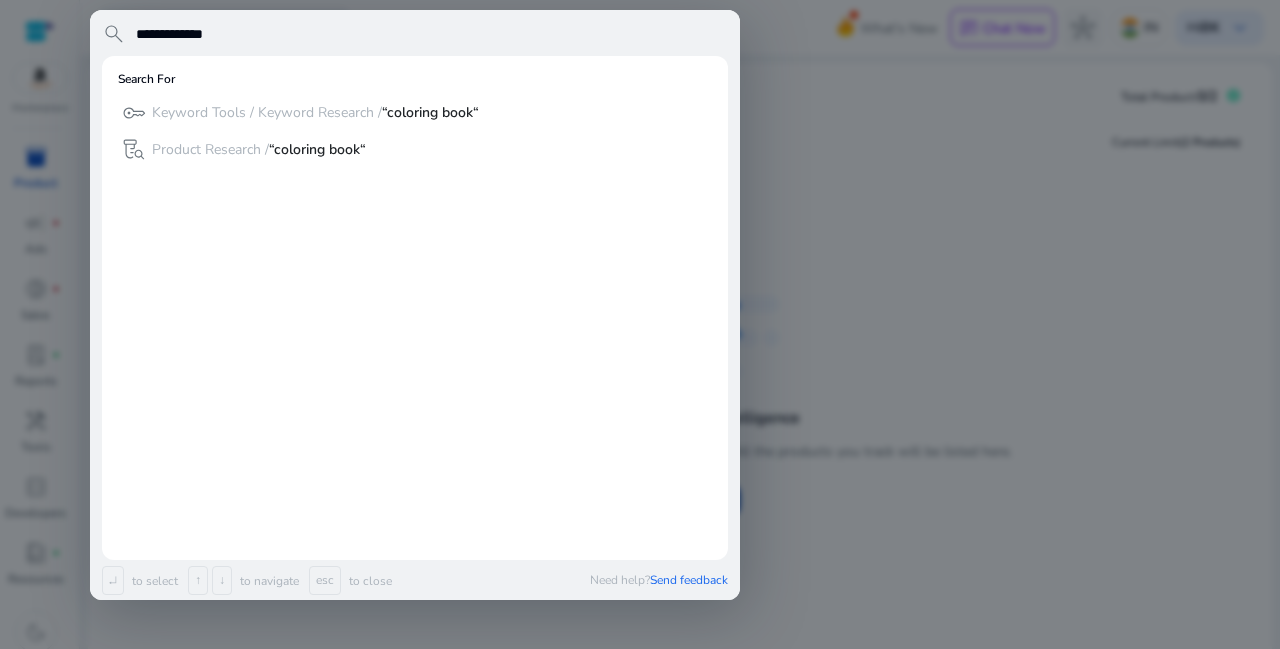 type on "**********" 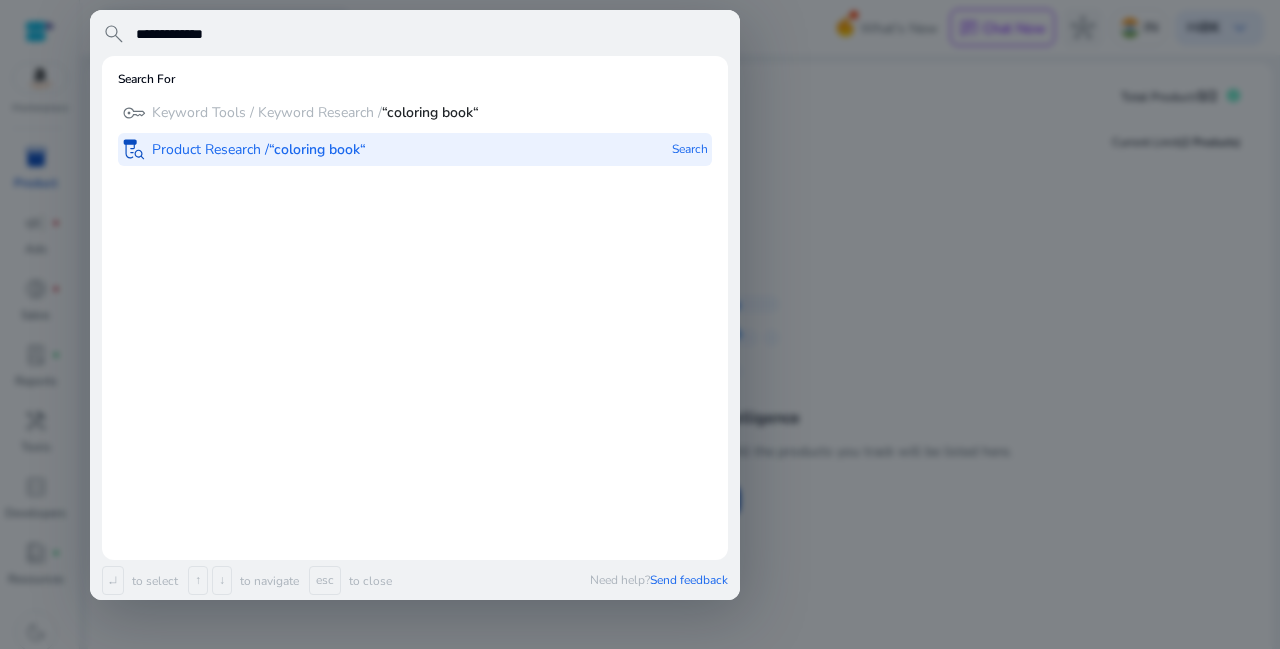 click on "“coloring book“" at bounding box center [317, 149] 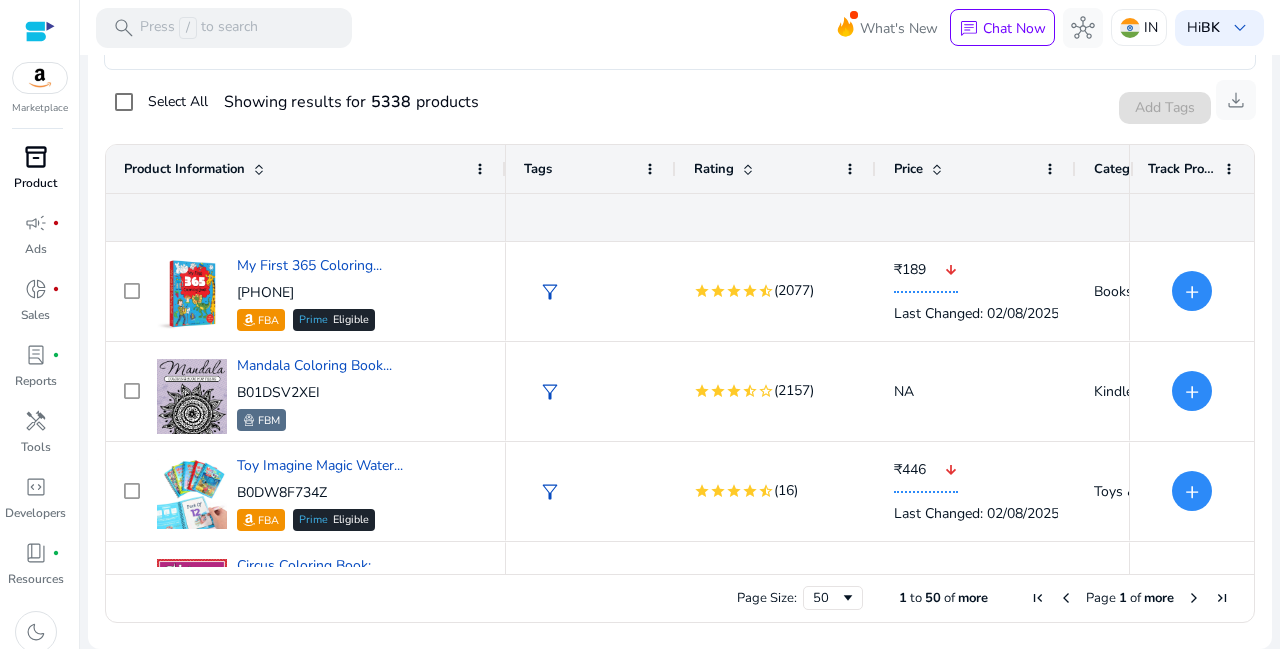 scroll, scrollTop: 387, scrollLeft: 0, axis: vertical 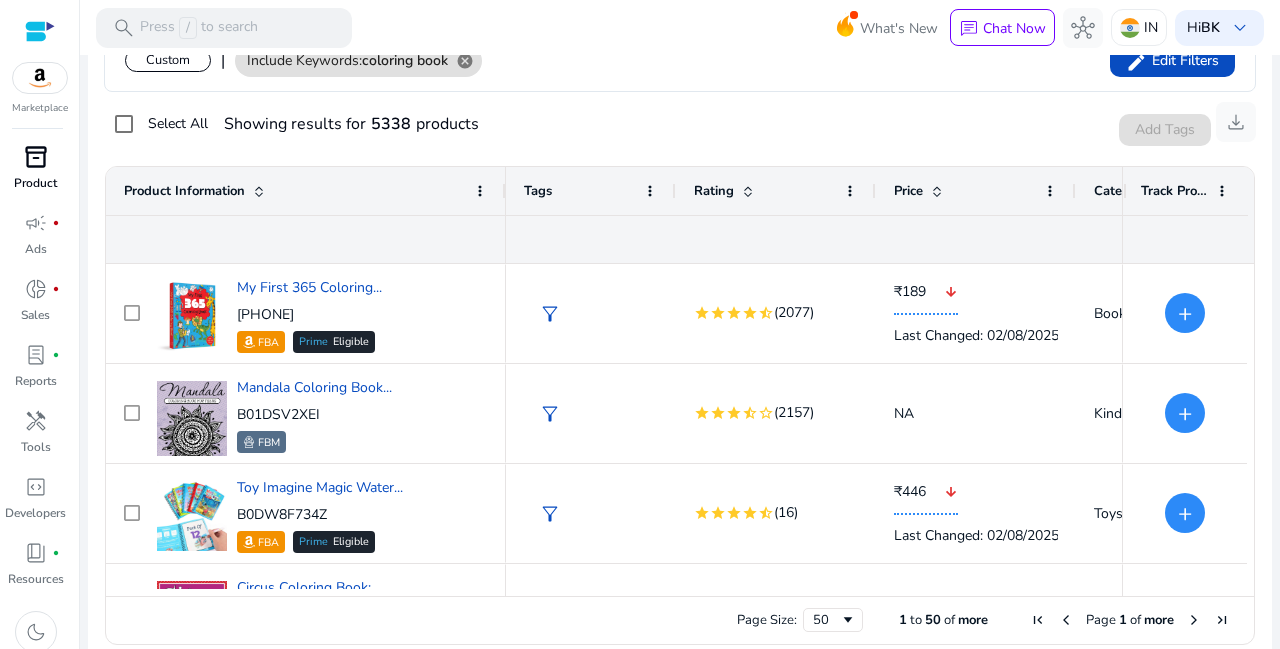 drag, startPoint x: 673, startPoint y: 189, endPoint x: 576, endPoint y: 184, distance: 97.128784 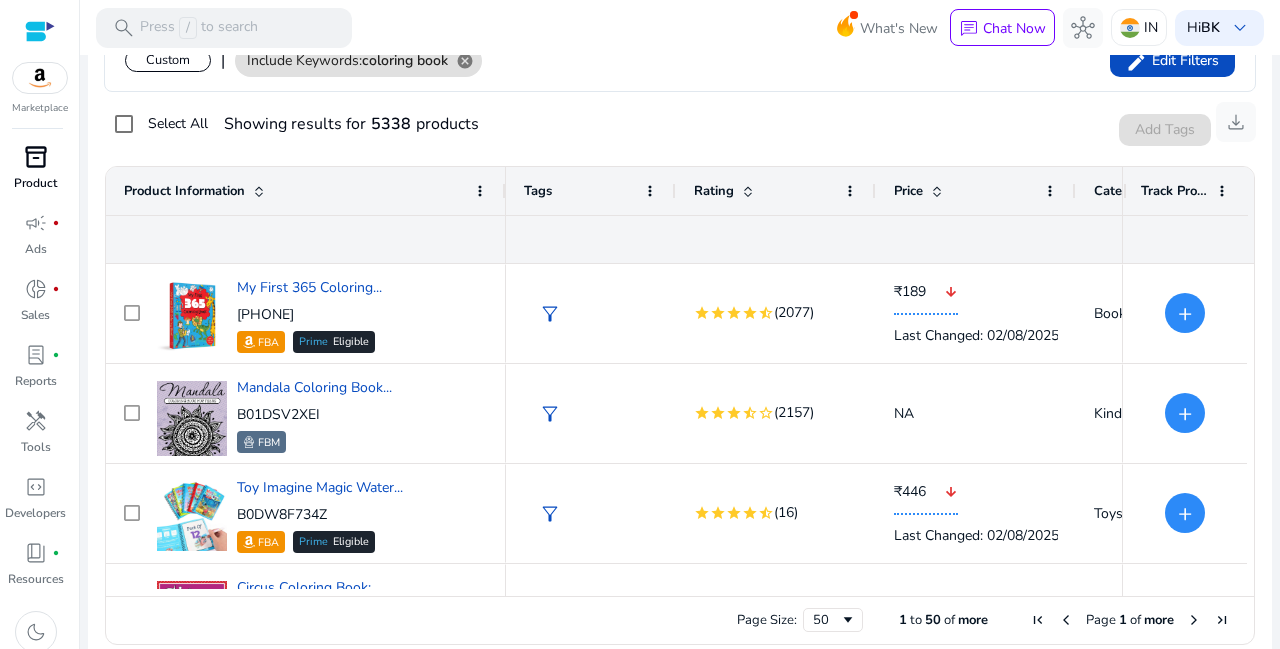 drag, startPoint x: 674, startPoint y: 187, endPoint x: 582, endPoint y: 183, distance: 92.086914 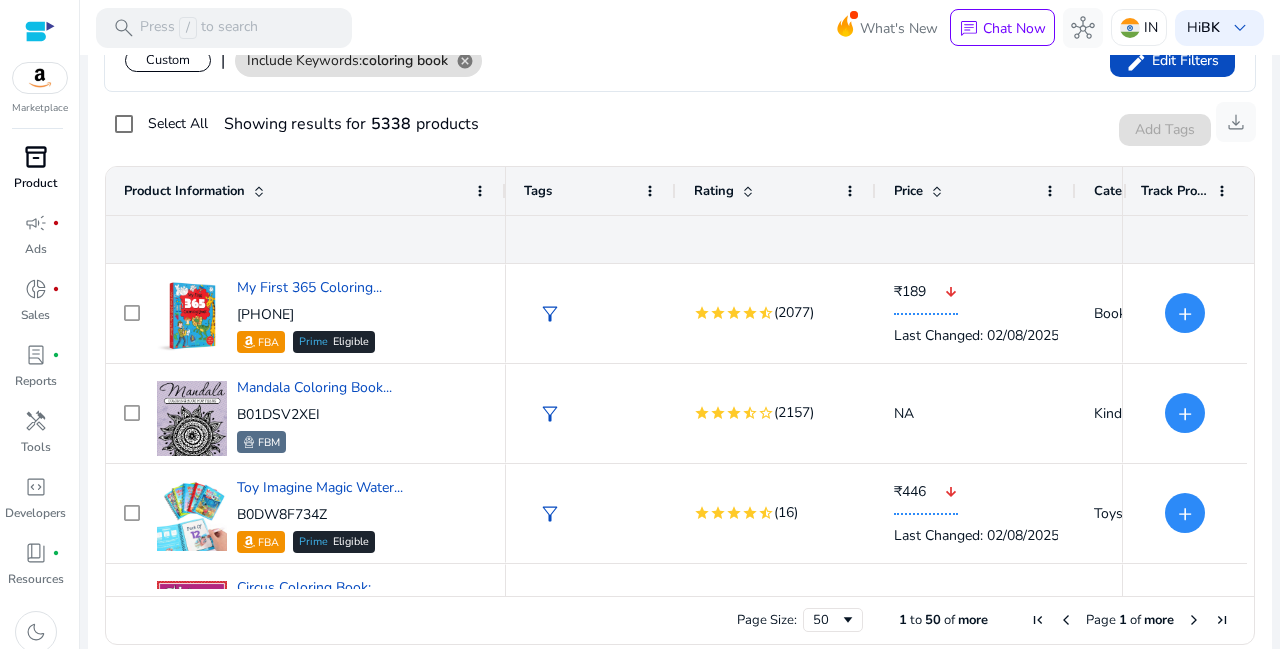 drag, startPoint x: 632, startPoint y: 597, endPoint x: 662, endPoint y: 597, distance: 30 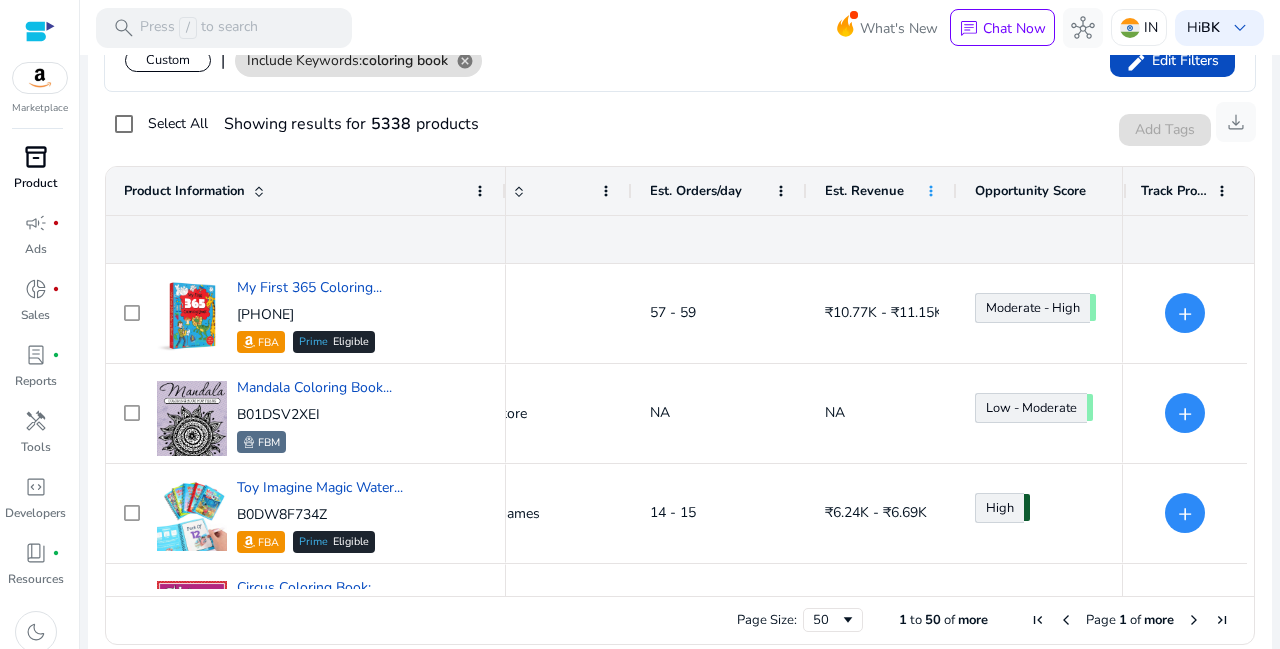 click 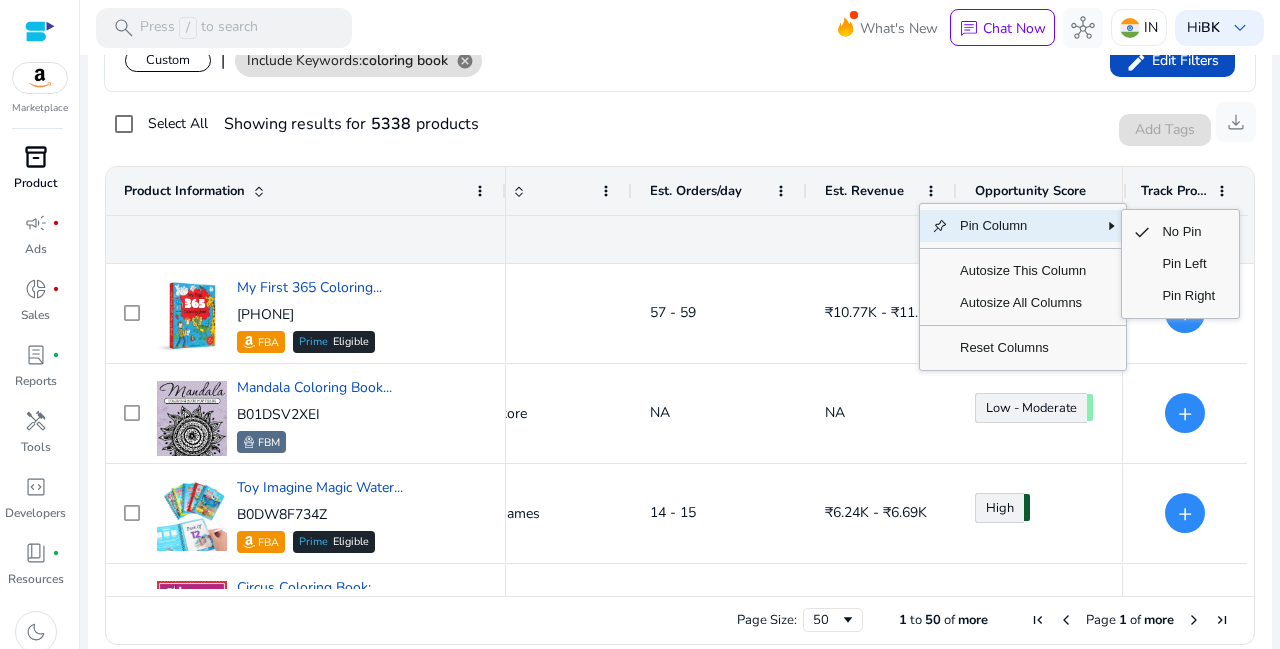 click on "Pin Column" 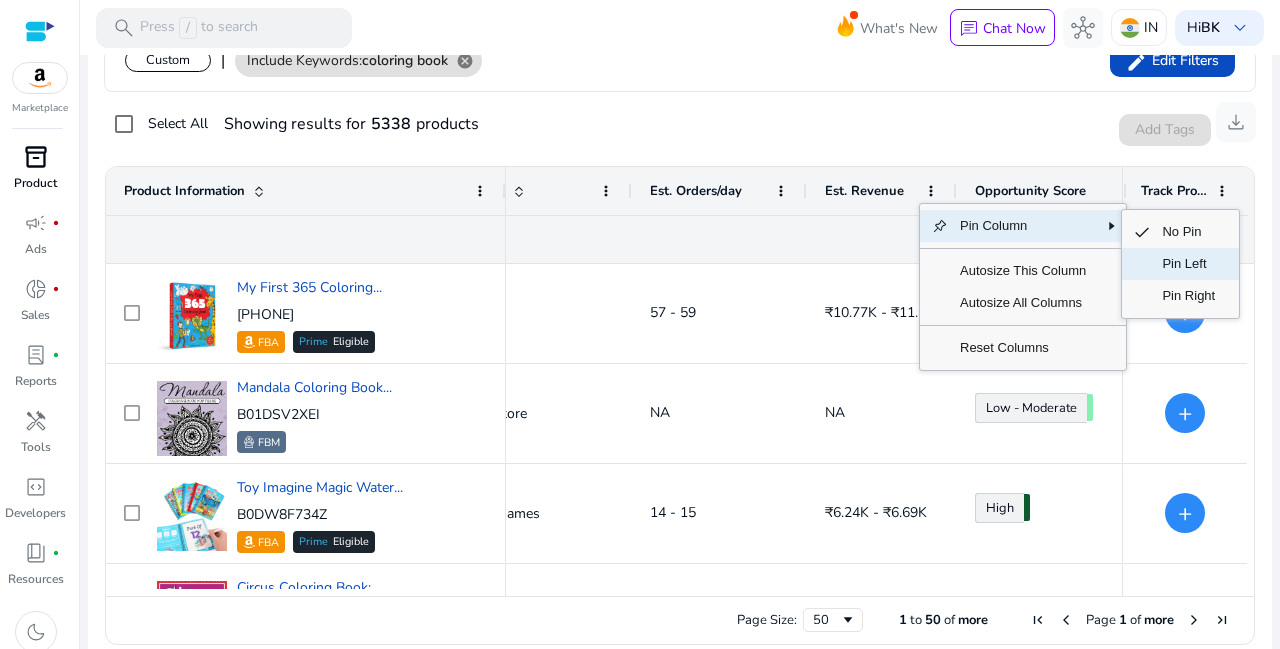 click 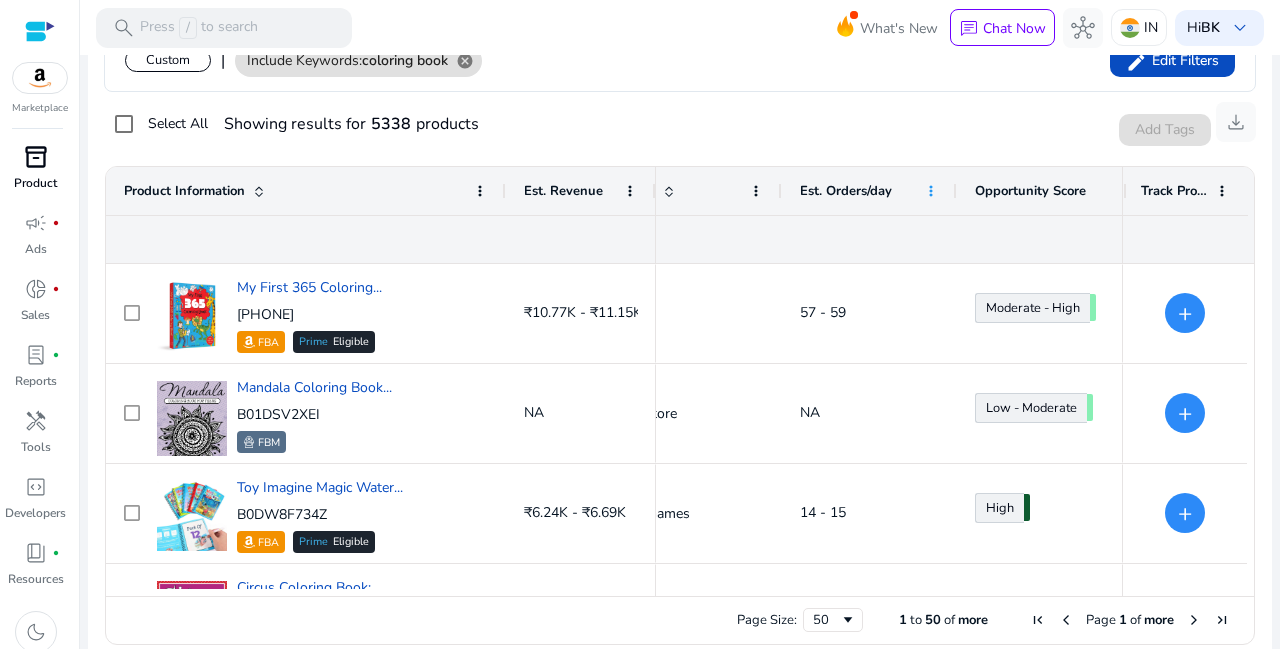 click 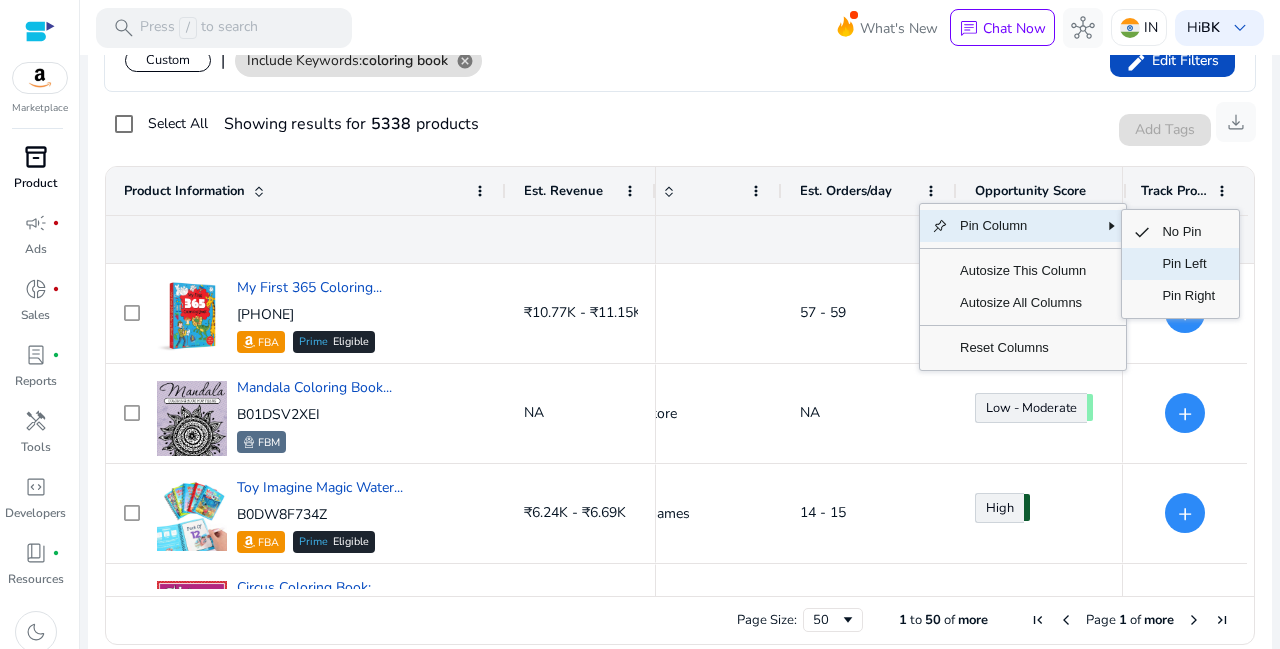 click on "Pin Left" 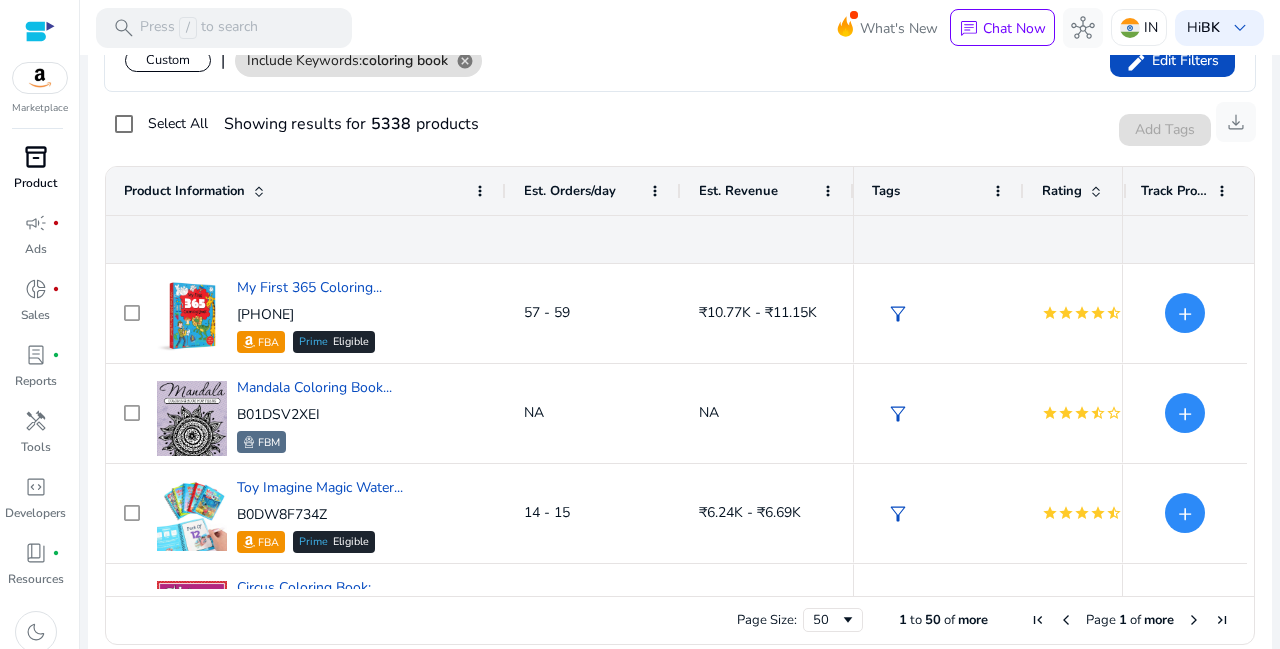 drag, startPoint x: 827, startPoint y: 186, endPoint x: 850, endPoint y: 190, distance: 23.345236 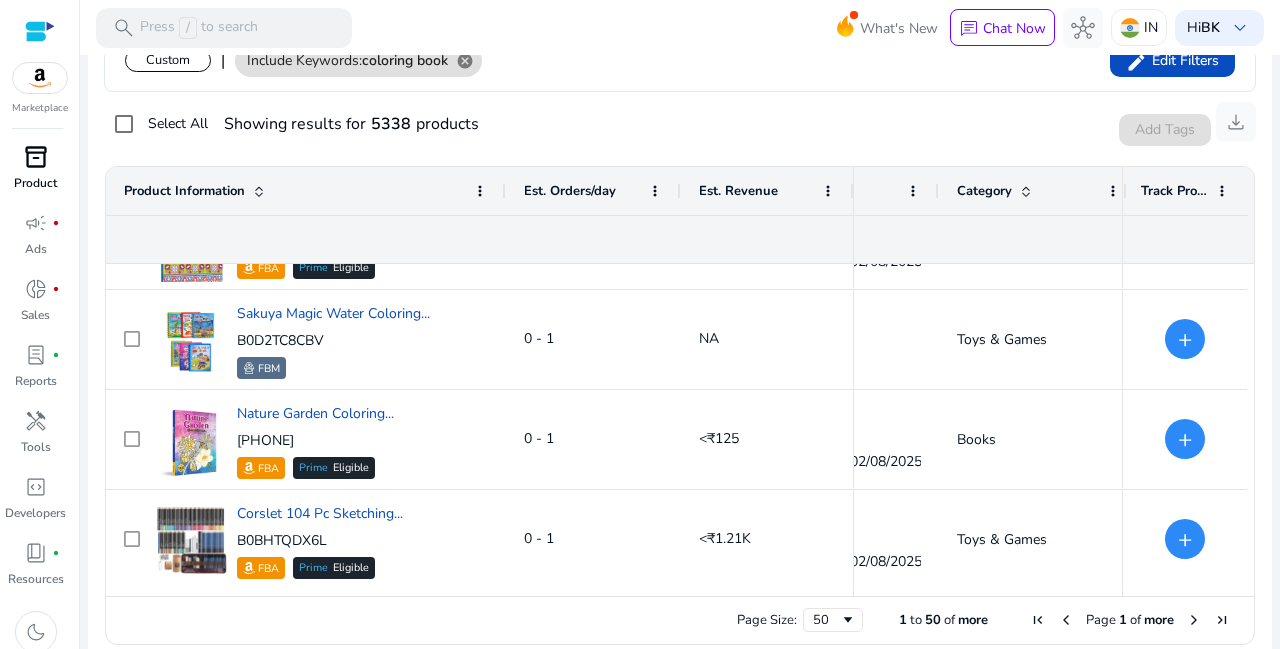 click 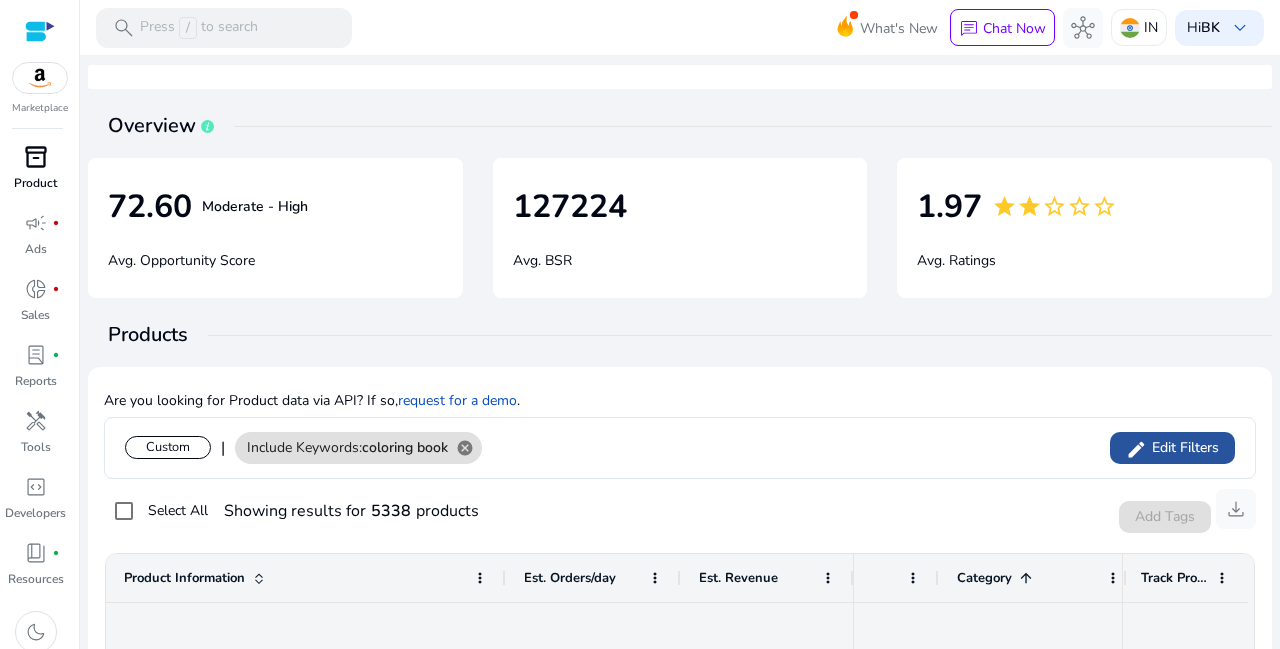 click on "edit" 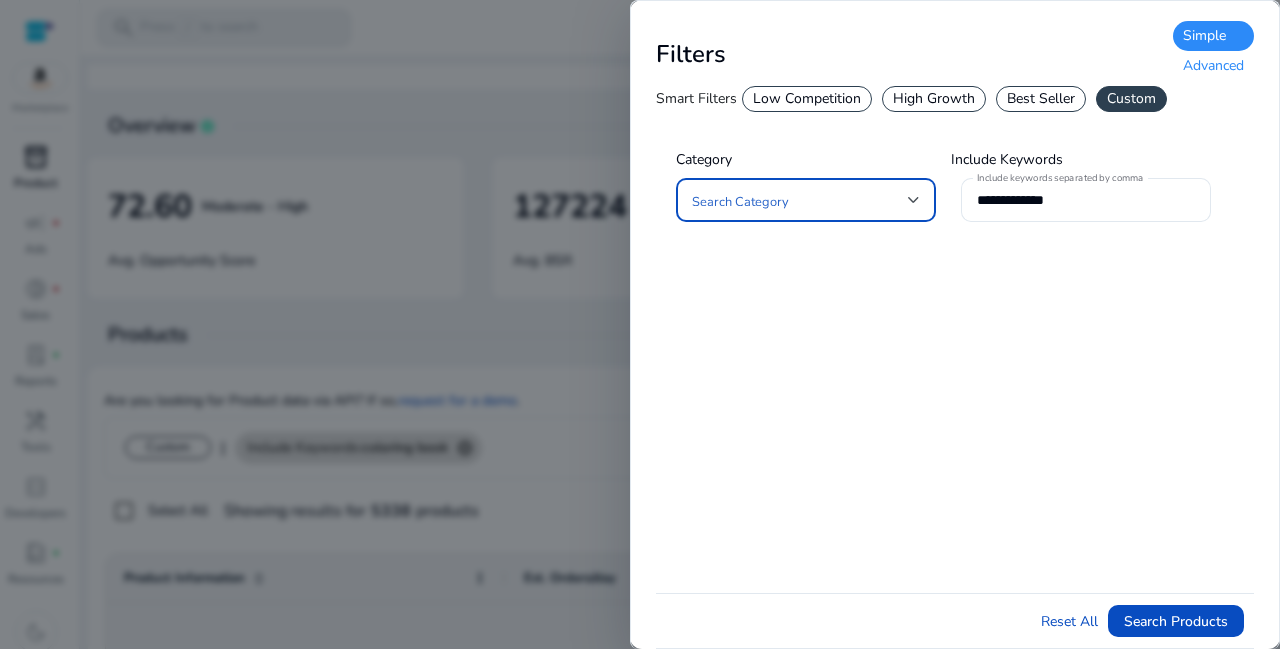 click at bounding box center [800, 200] 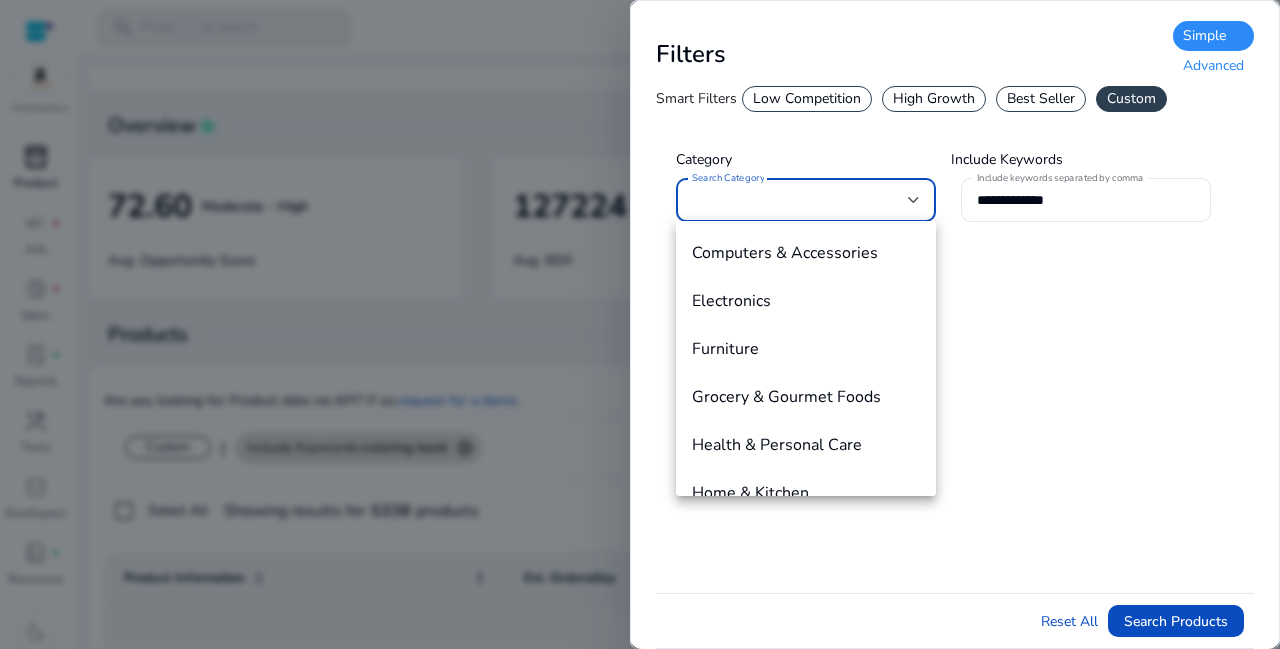 click at bounding box center (640, 324) 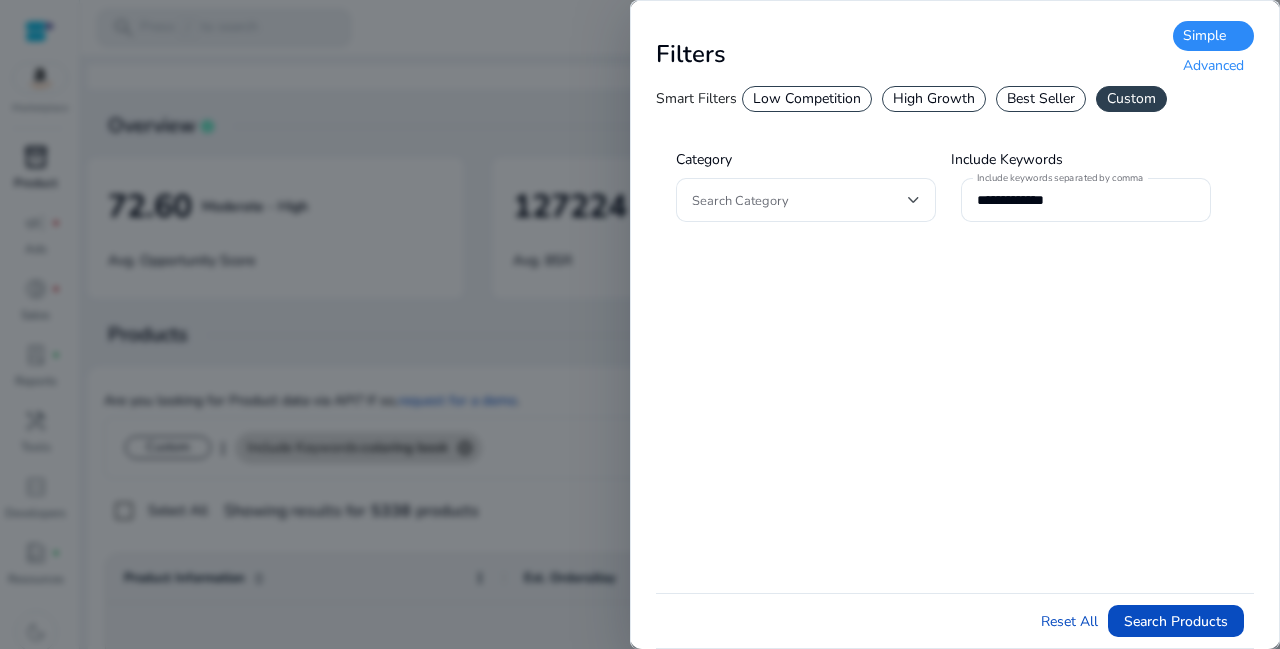 click on "Advanced" at bounding box center [1213, 66] 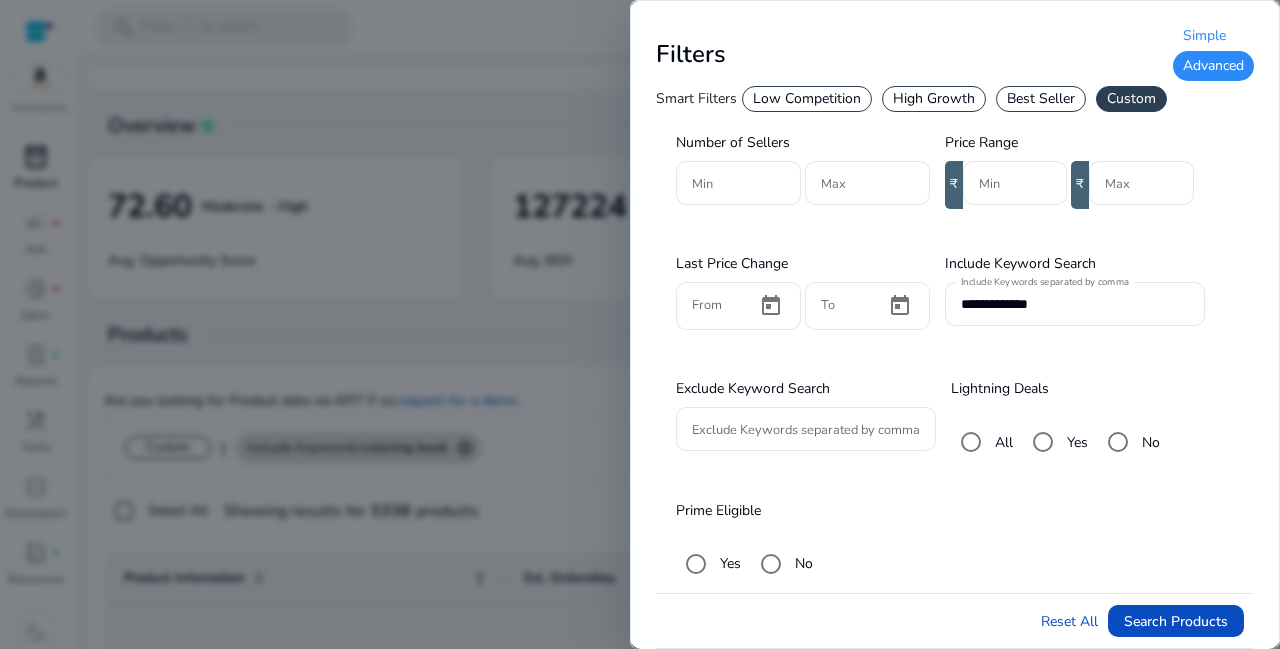 scroll, scrollTop: 0, scrollLeft: 0, axis: both 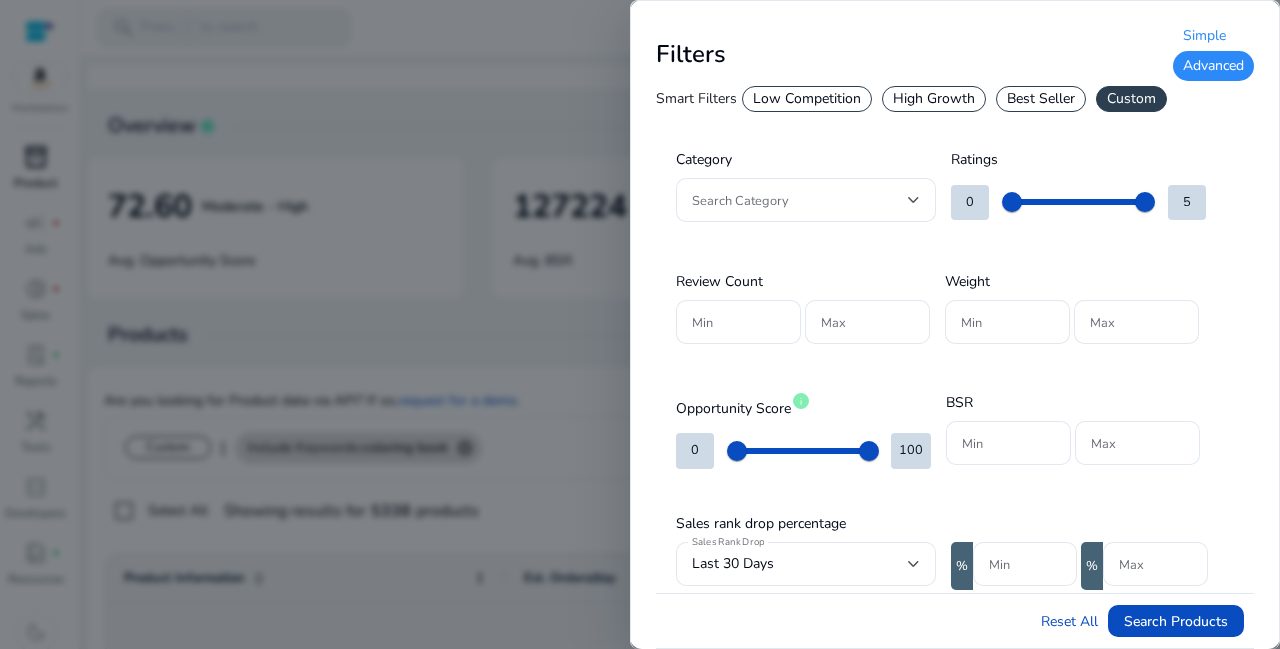 click at bounding box center (640, 324) 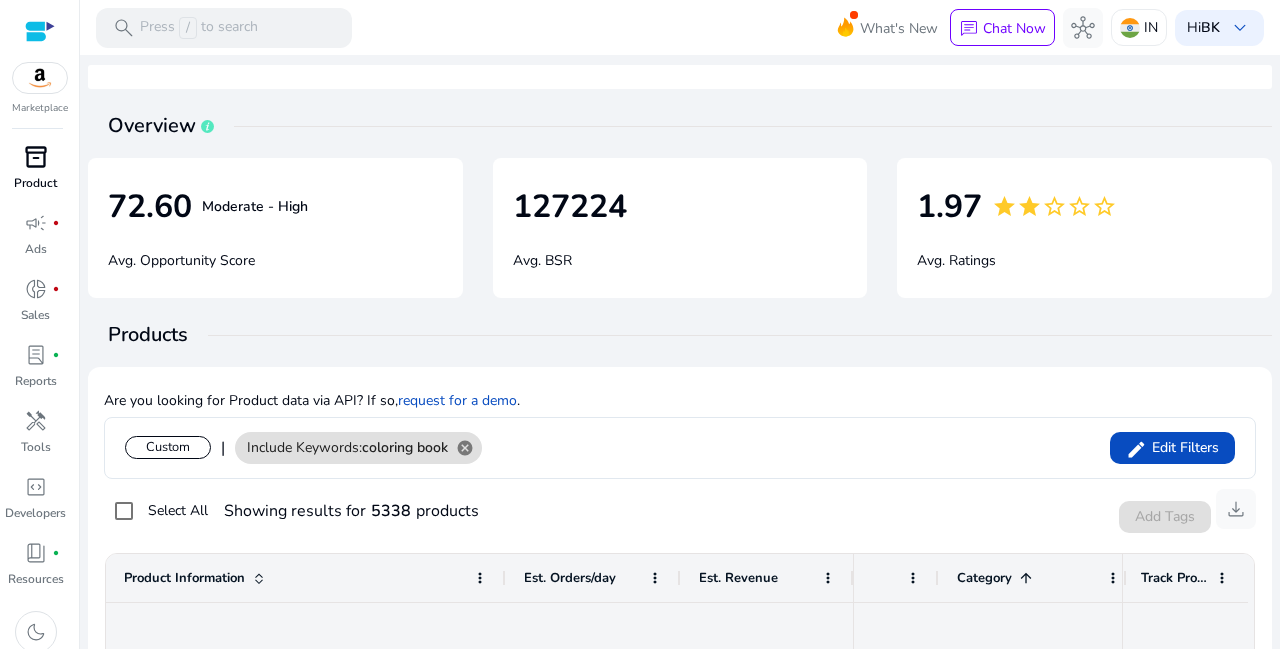 click 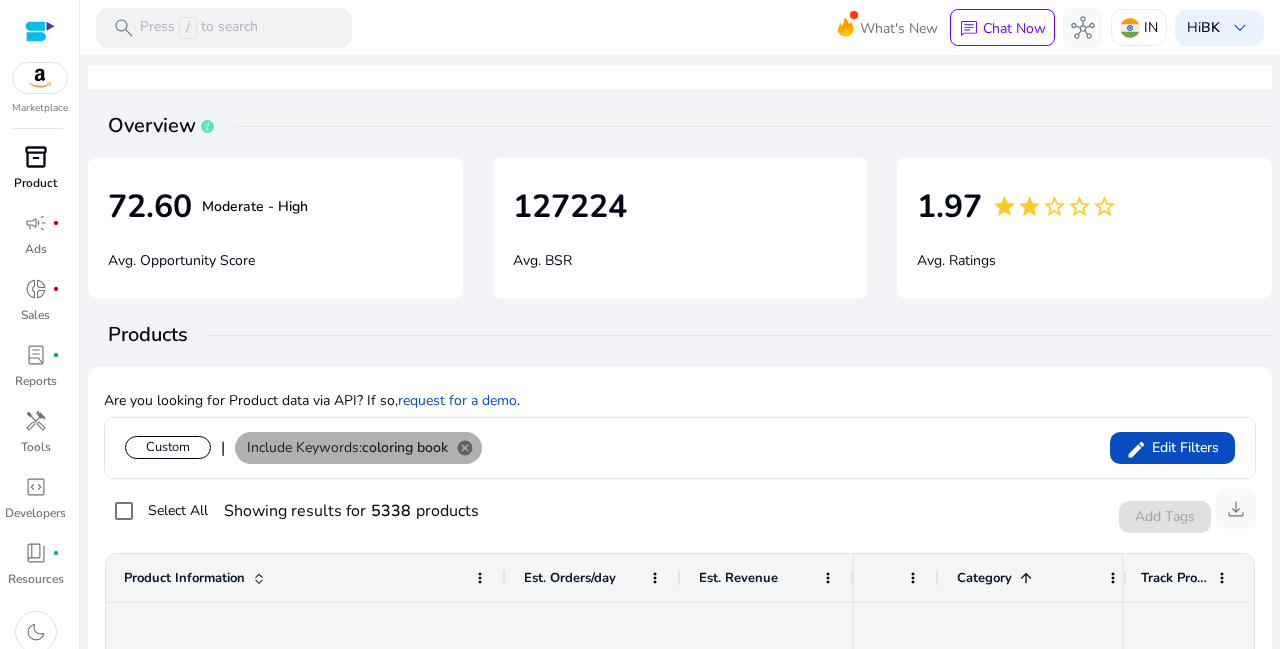 click on "coloring book" at bounding box center (405, 447) 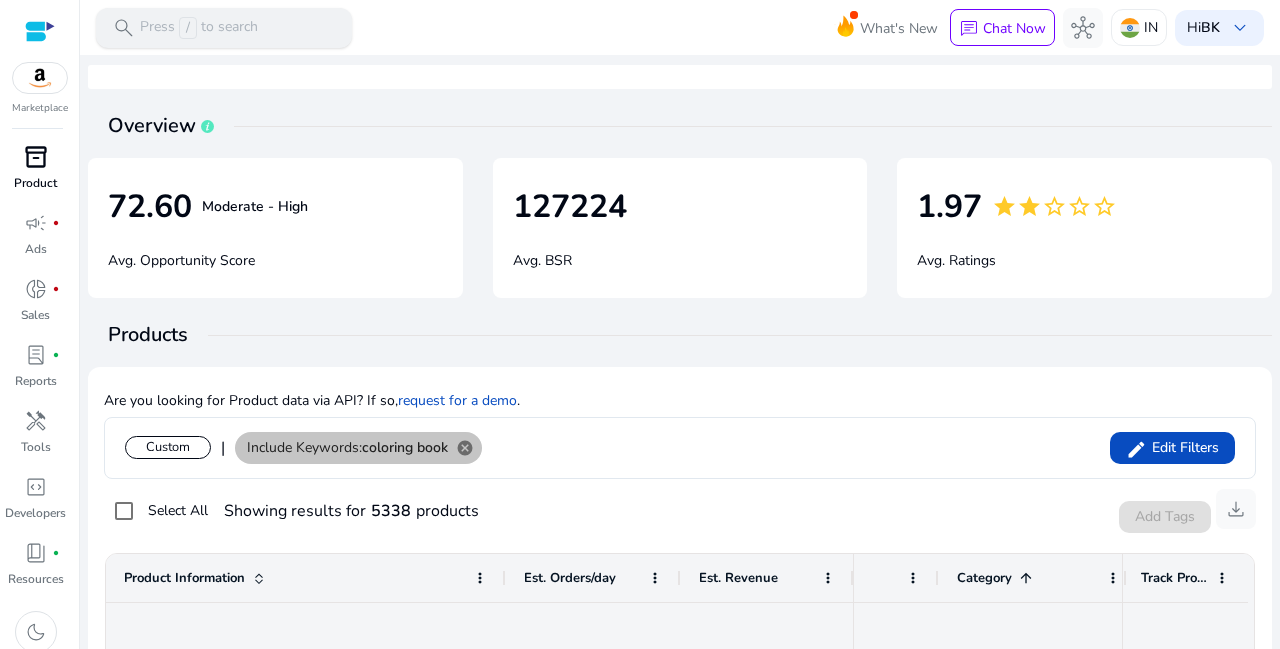 click on "search   Press  /  to search" at bounding box center [224, 28] 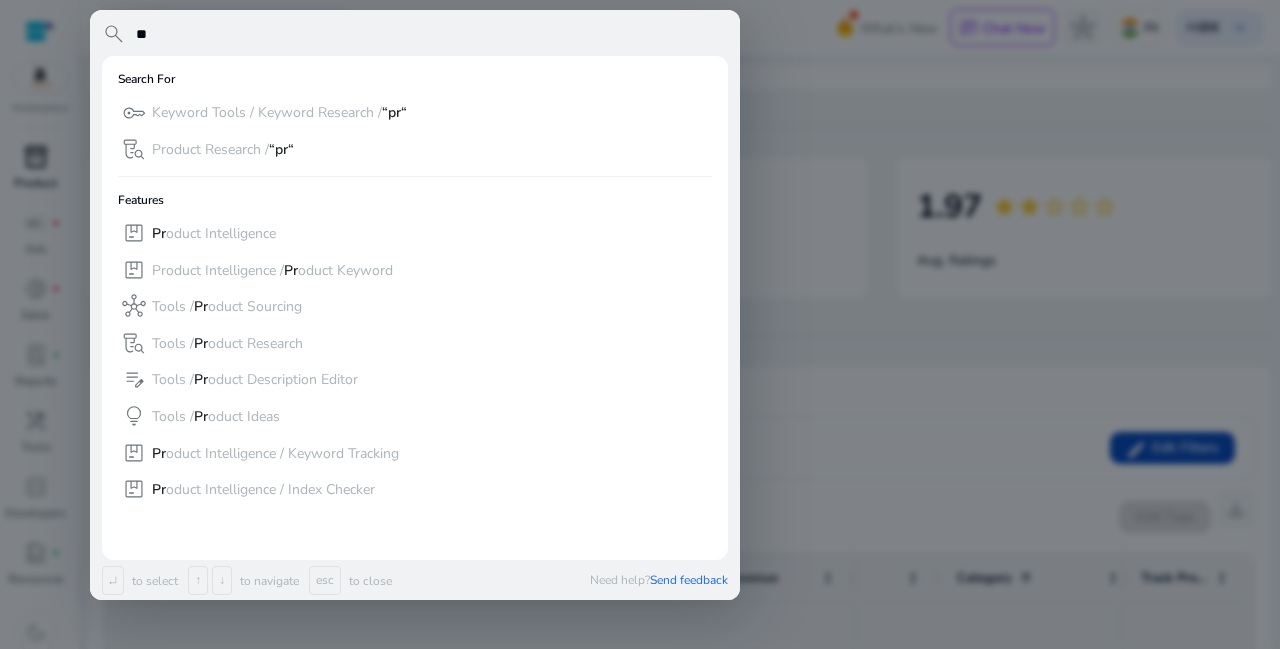 type on "*" 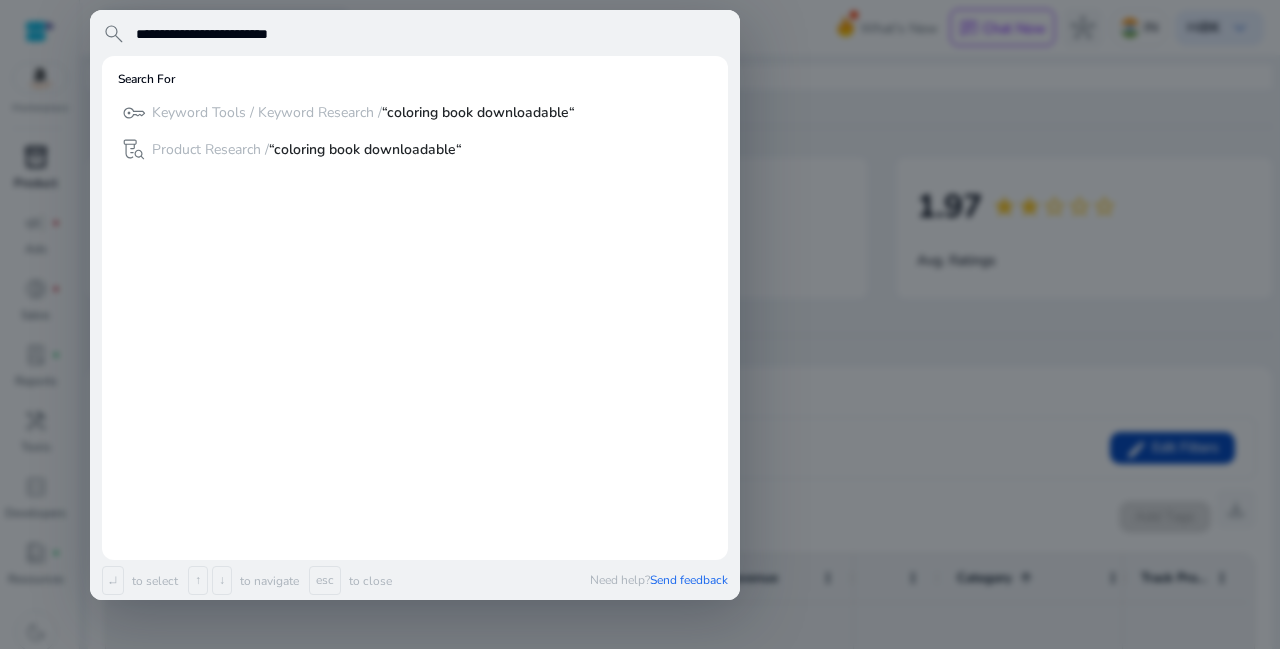 click on "**********" at bounding box center (431, 34) 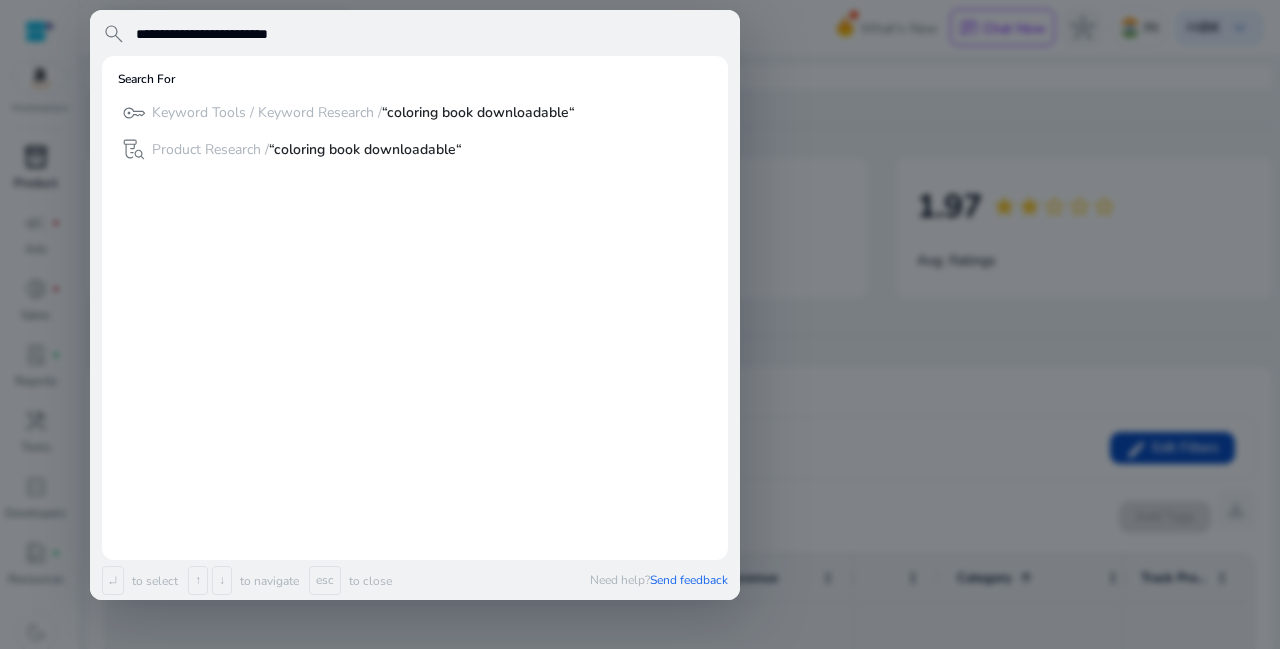 click on "**********" at bounding box center [431, 34] 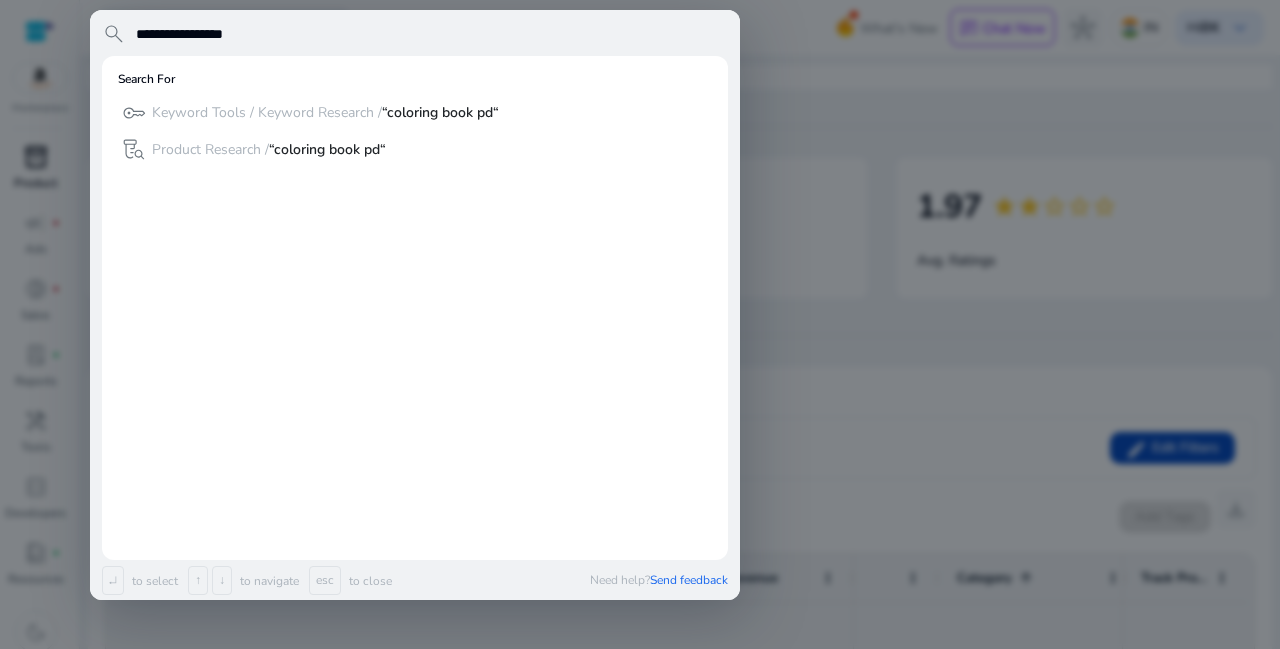 type on "**********" 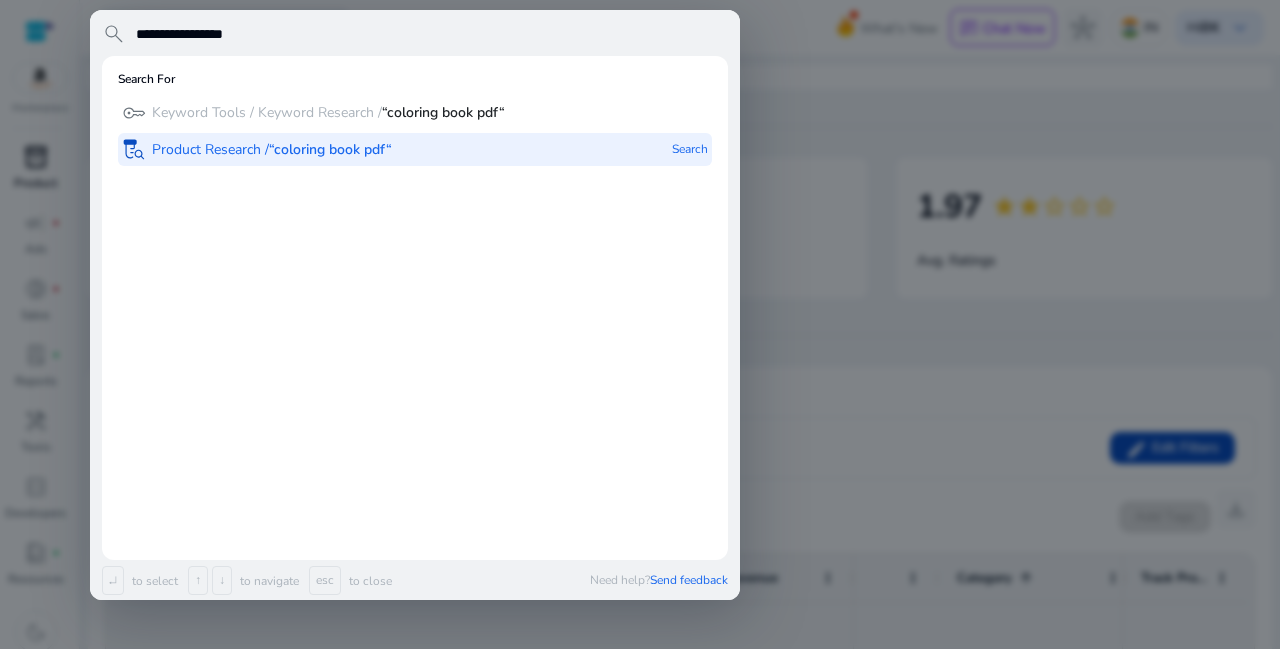click on "Product Research /  “coloring book pdf“" at bounding box center [272, 150] 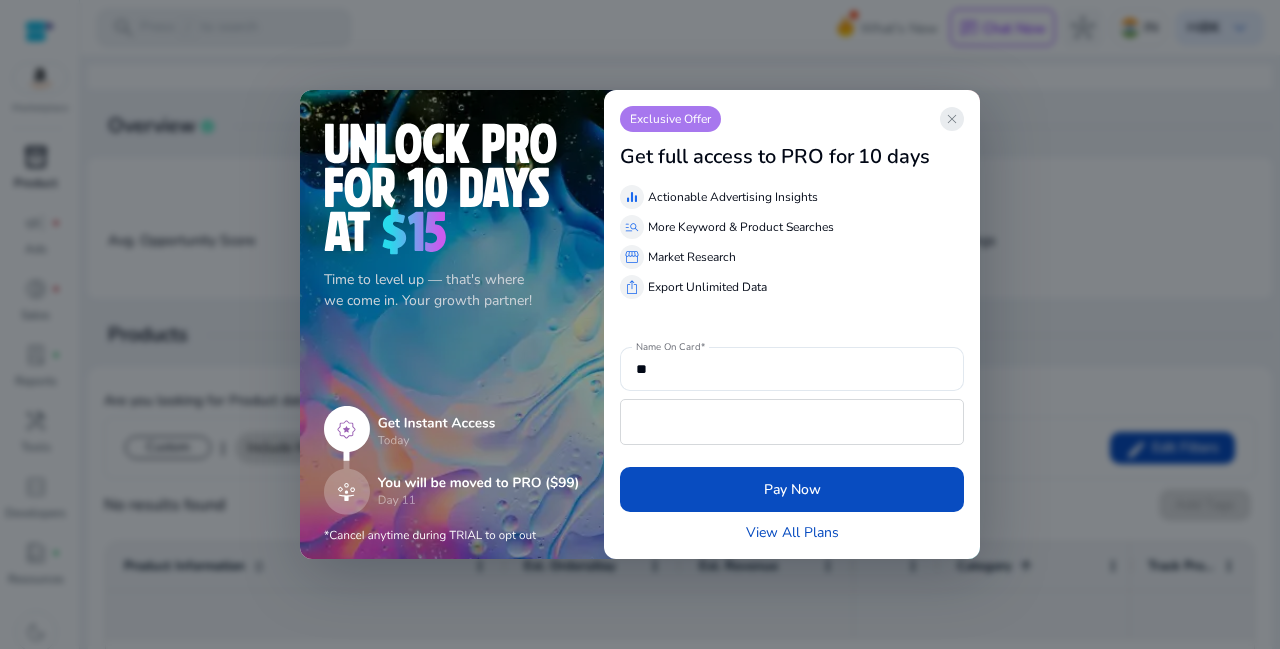 click on "close" at bounding box center (952, 119) 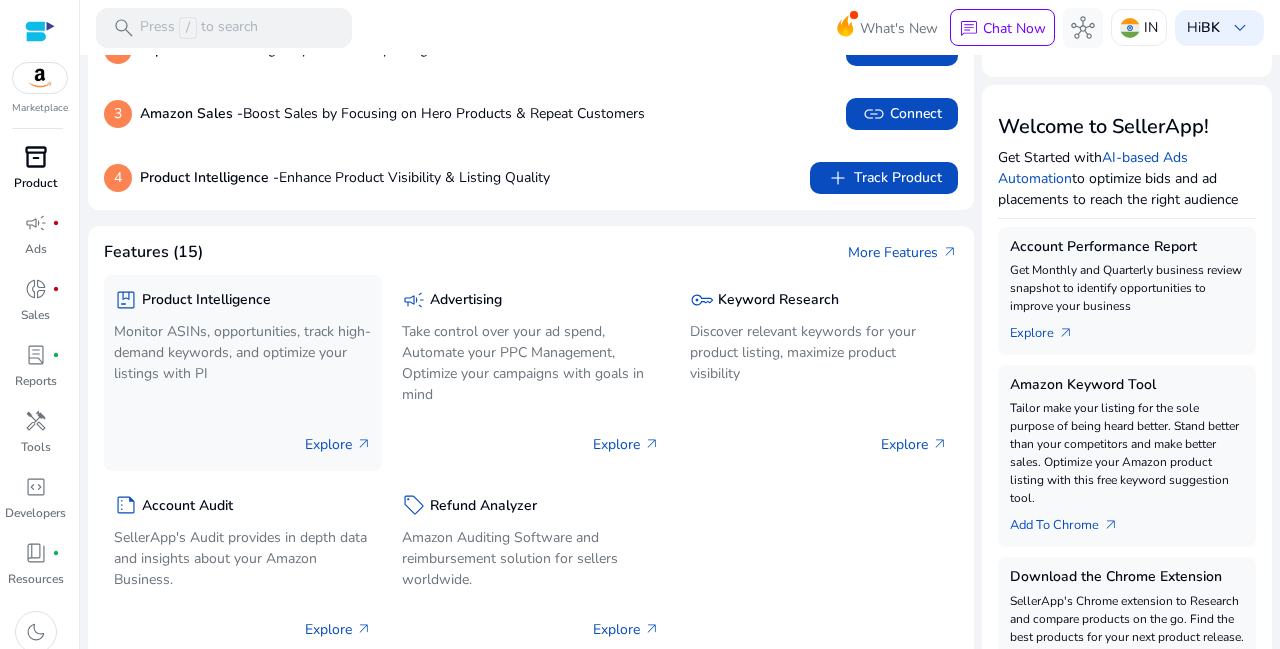 scroll, scrollTop: 0, scrollLeft: 0, axis: both 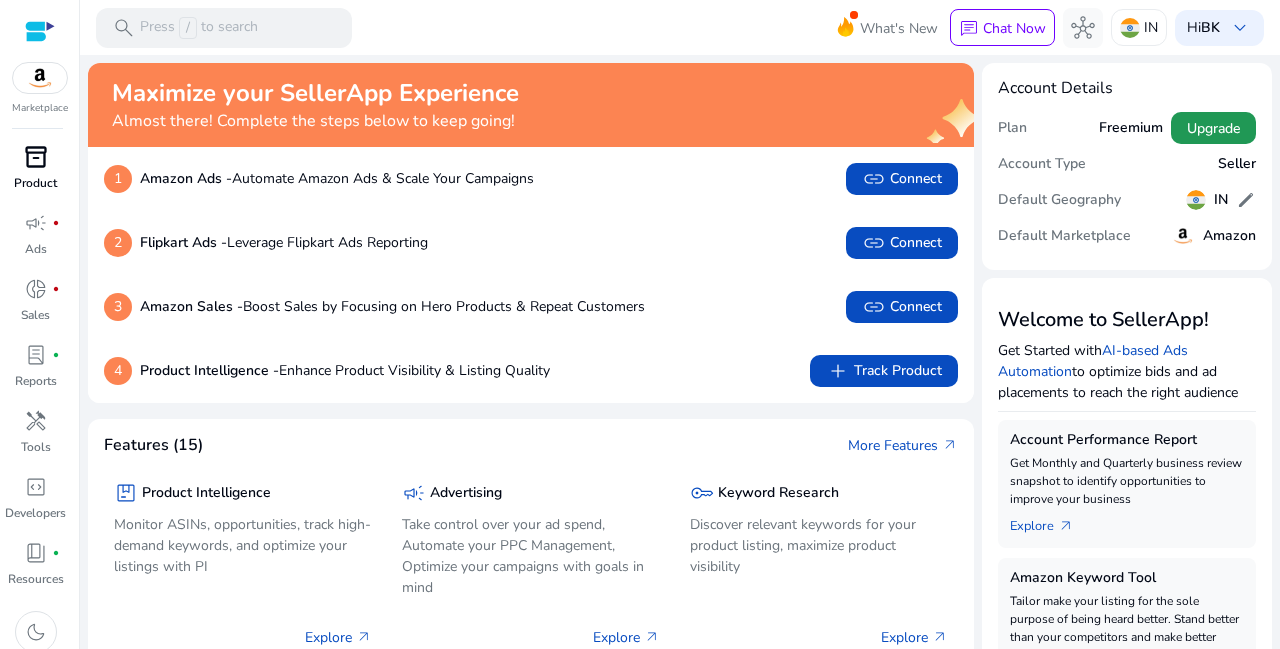 click 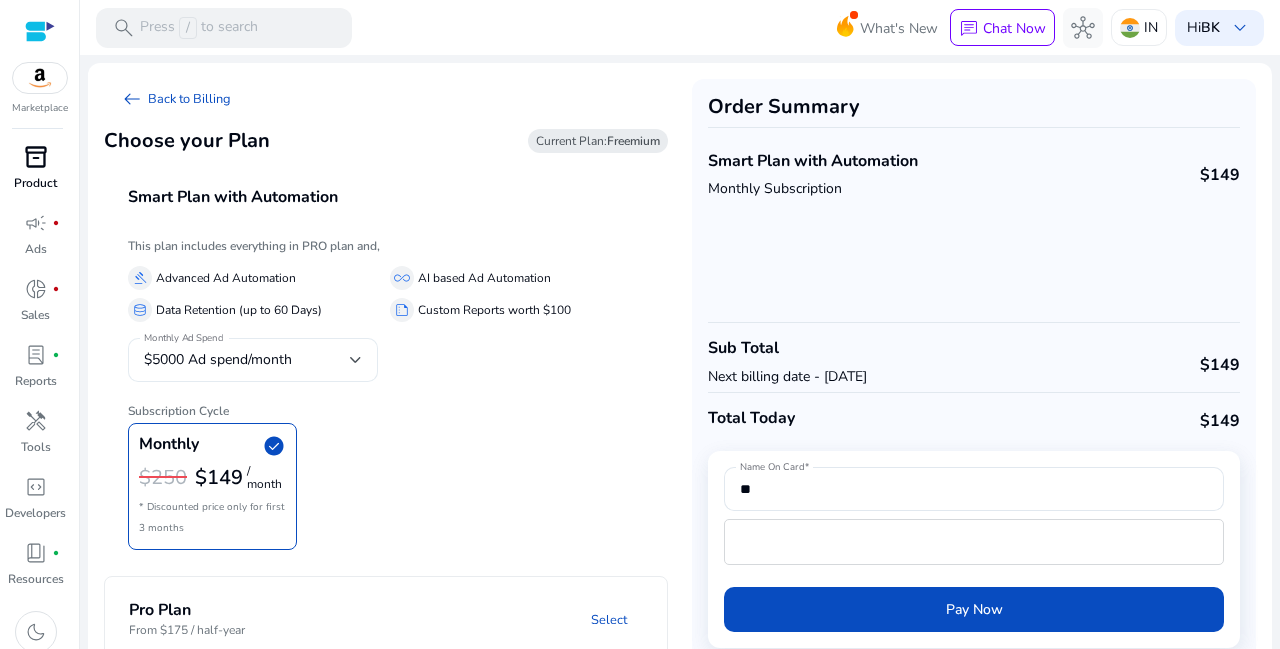 click on "Monthly Ad Spend $5000 Ad spend/month" 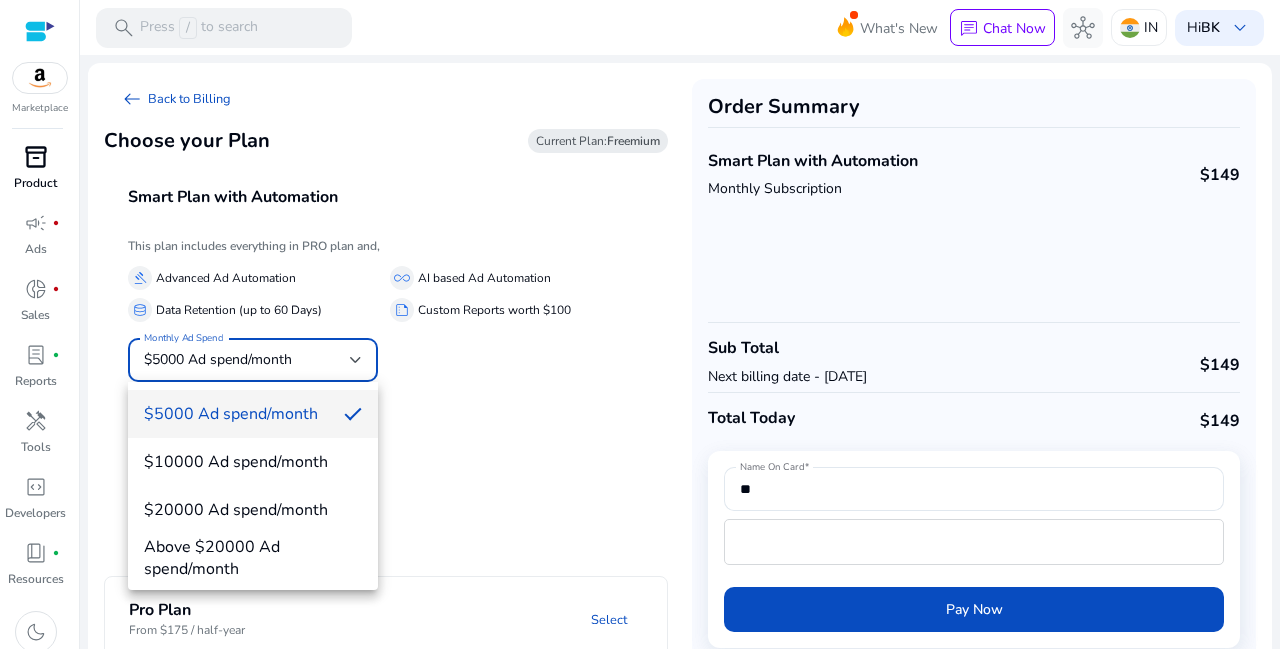 click at bounding box center (640, 324) 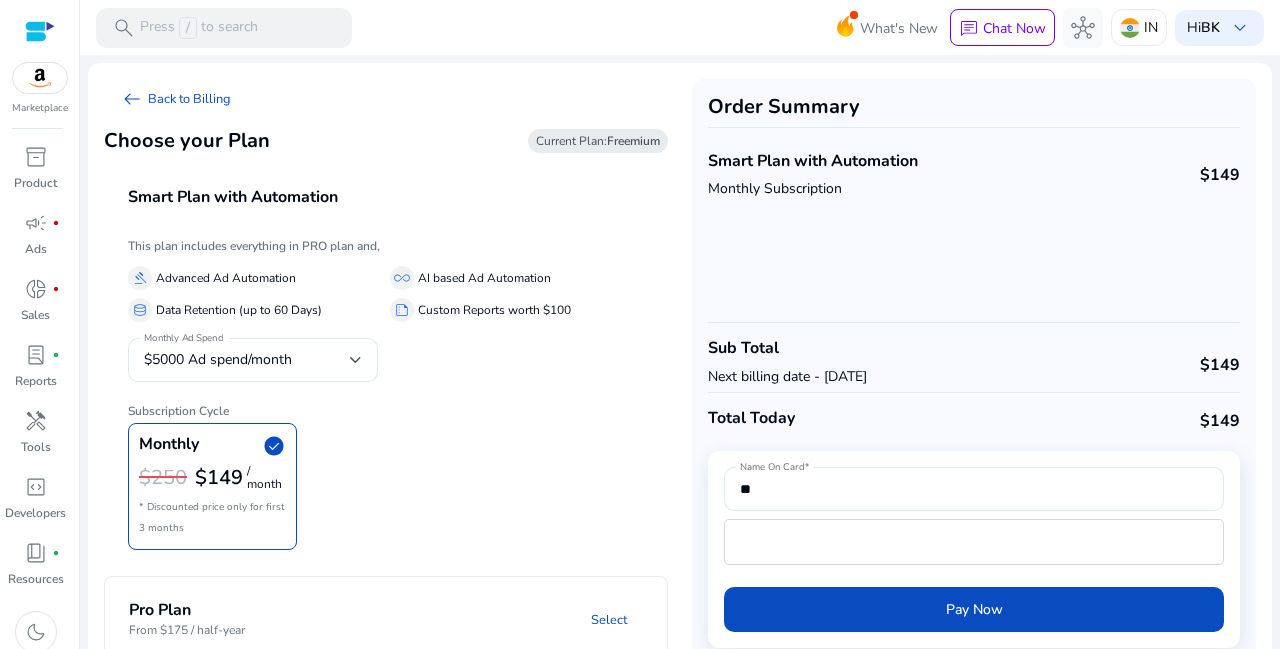 scroll, scrollTop: 0, scrollLeft: 0, axis: both 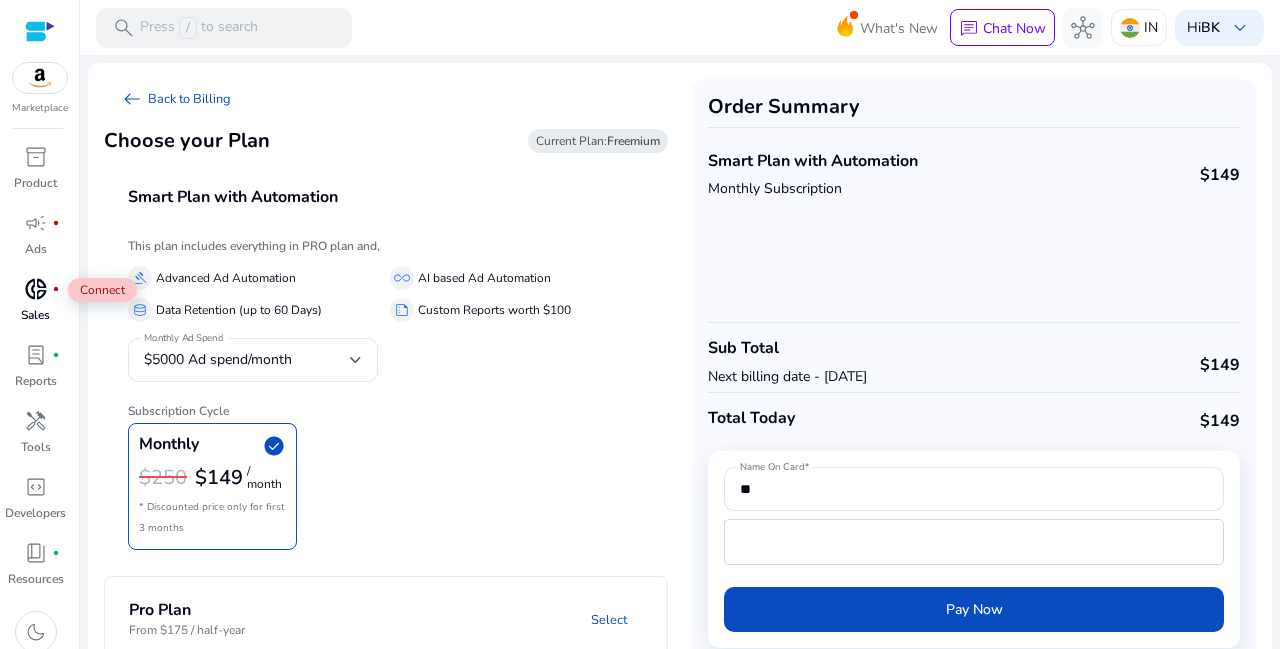 click on "donut_small" at bounding box center [36, 289] 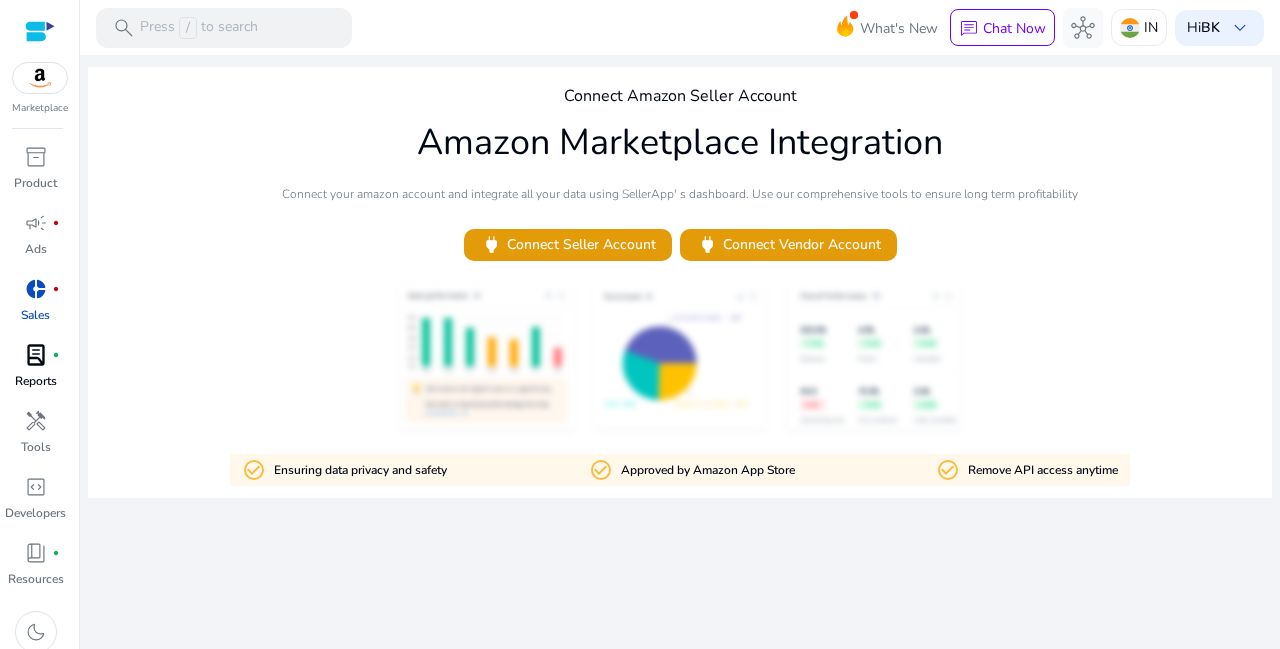 click on "Reports" at bounding box center [36, 381] 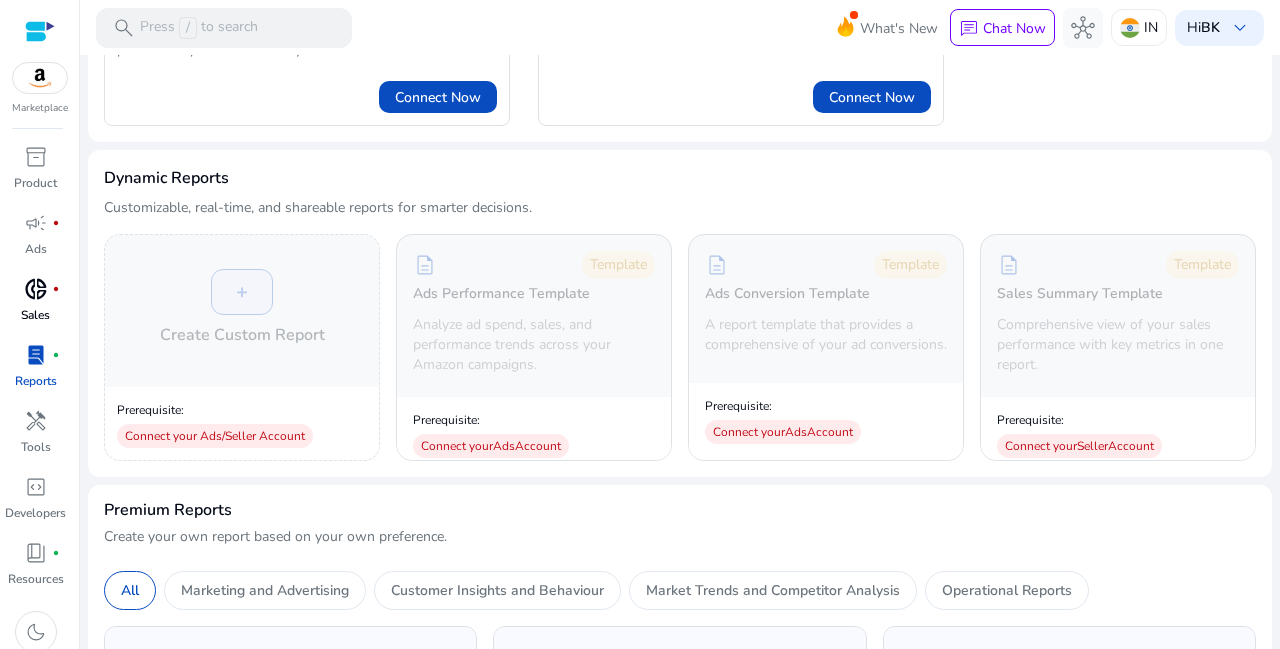 scroll, scrollTop: 0, scrollLeft: 0, axis: both 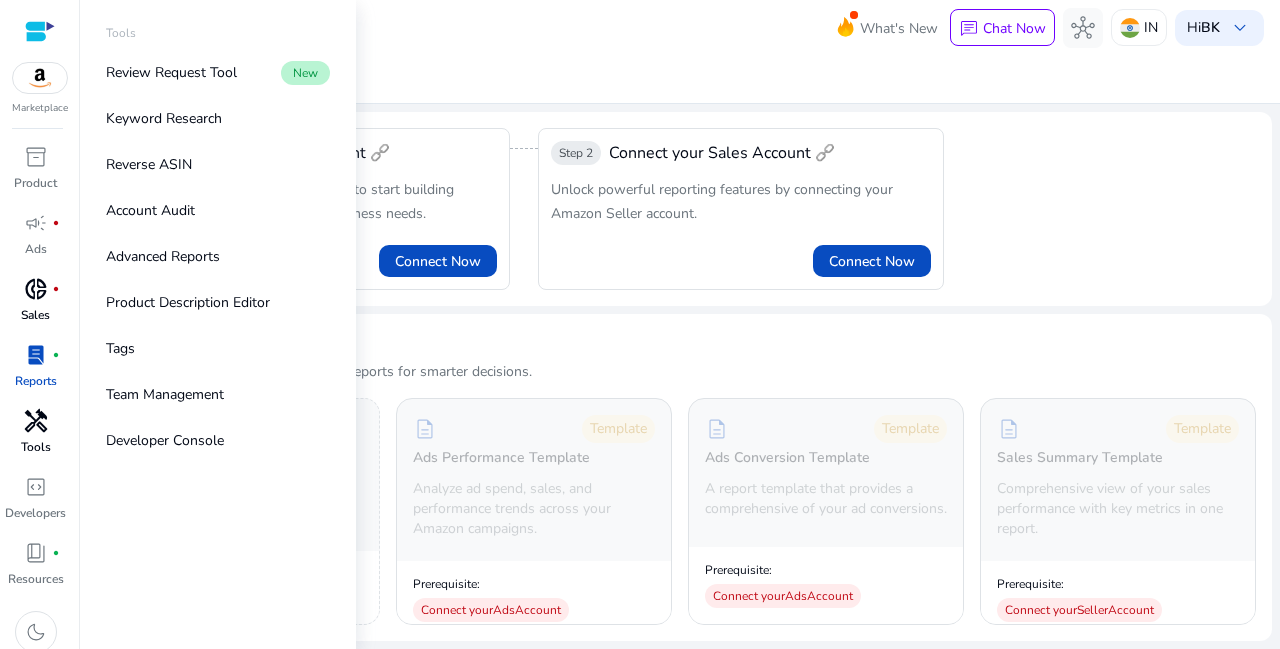 click on "handyman" at bounding box center (36, 421) 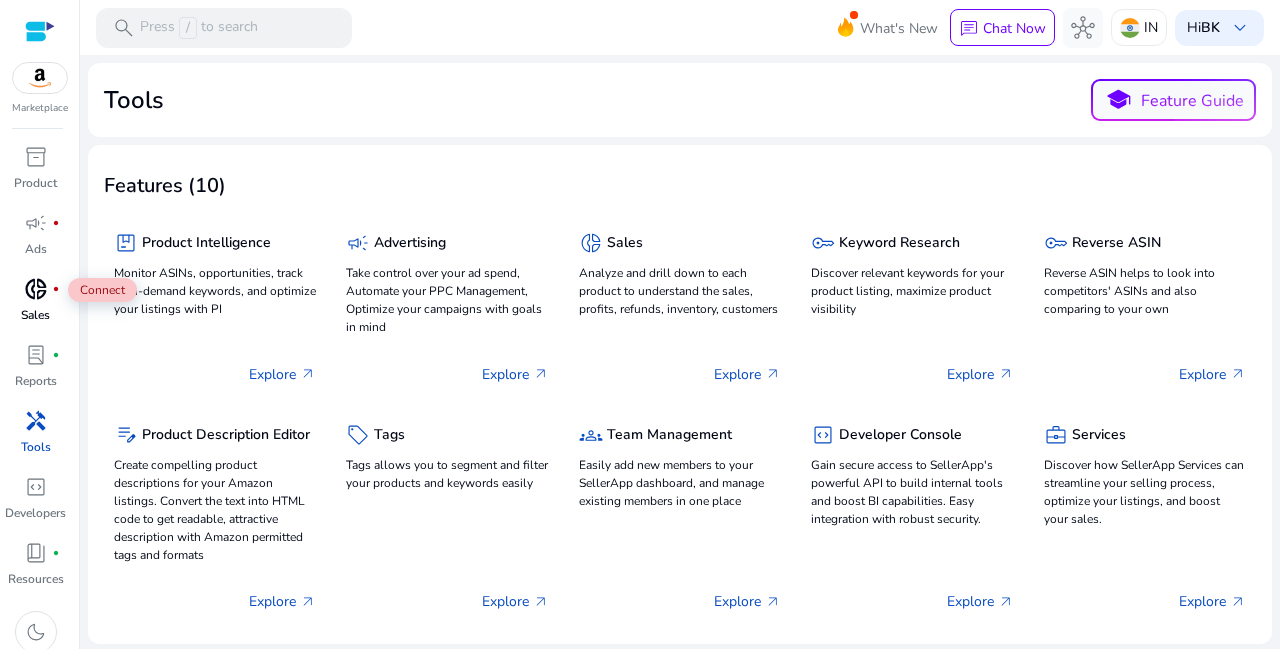 click on "donut_small" at bounding box center (36, 289) 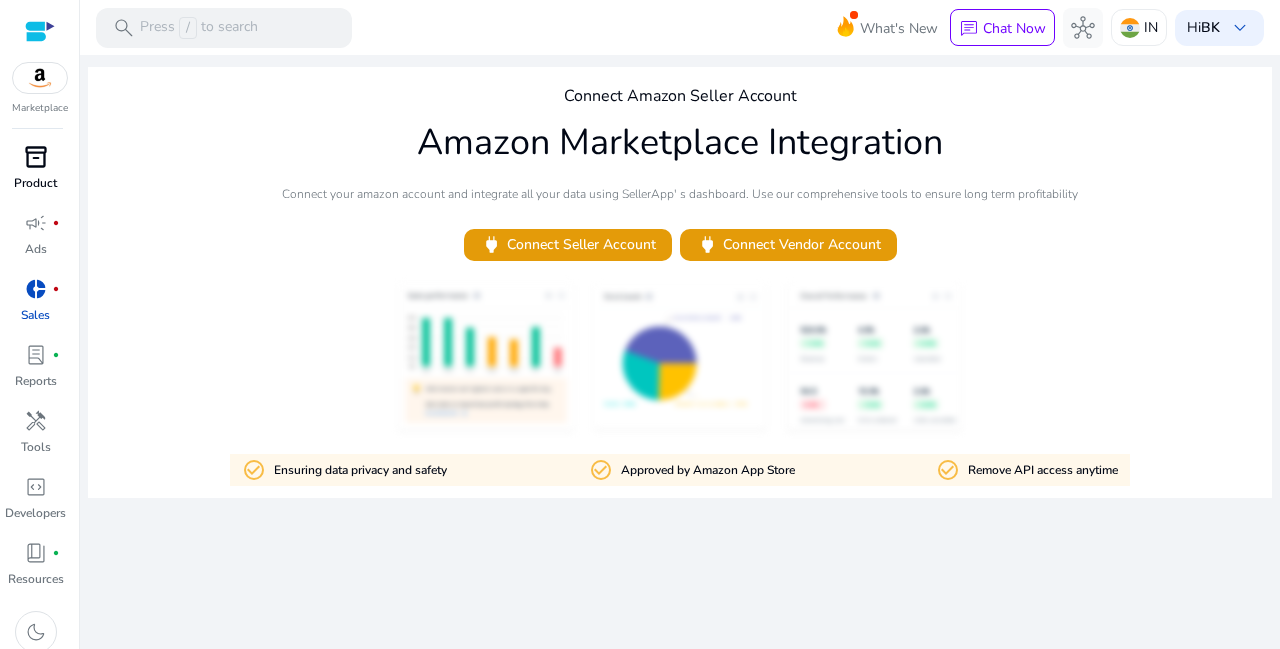 click on "Product" at bounding box center (35, 183) 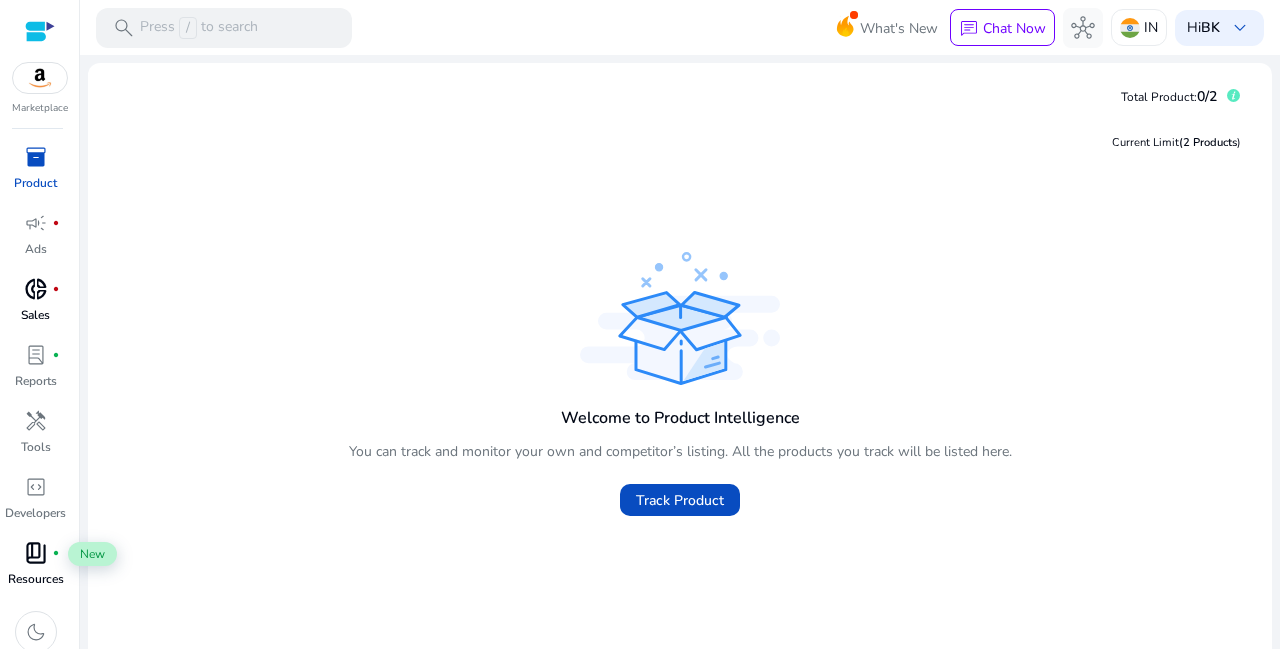 scroll, scrollTop: 10, scrollLeft: 0, axis: vertical 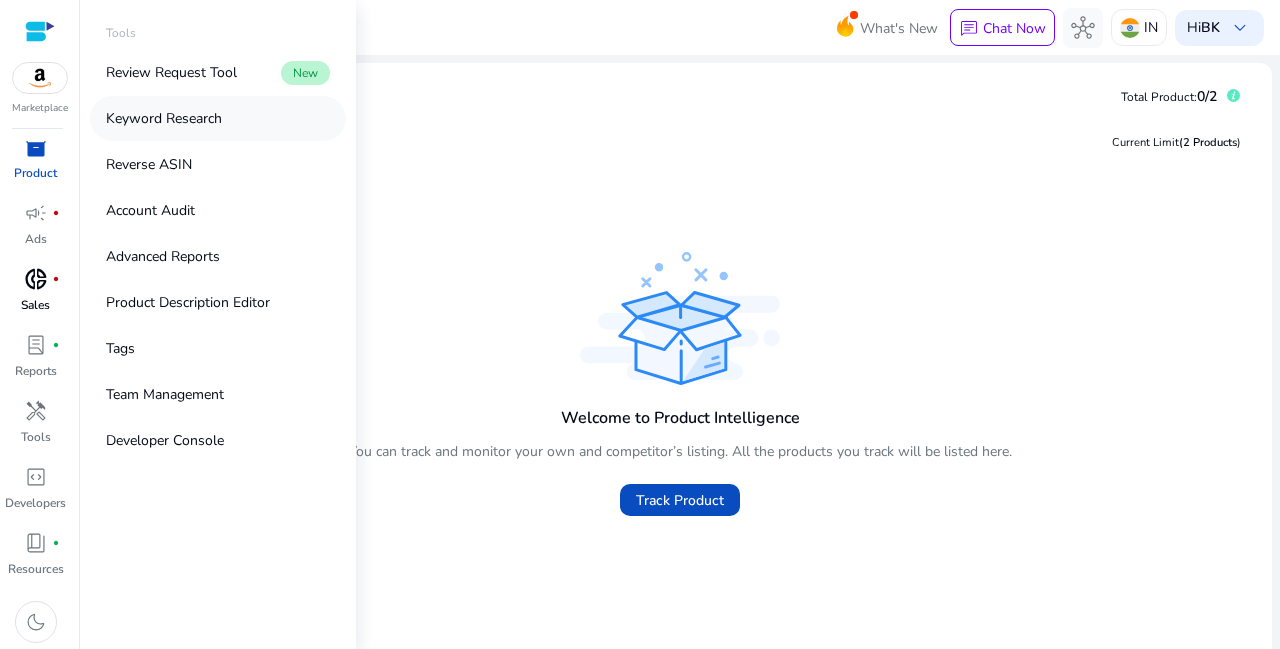 click on "Keyword Research" at bounding box center (164, 118) 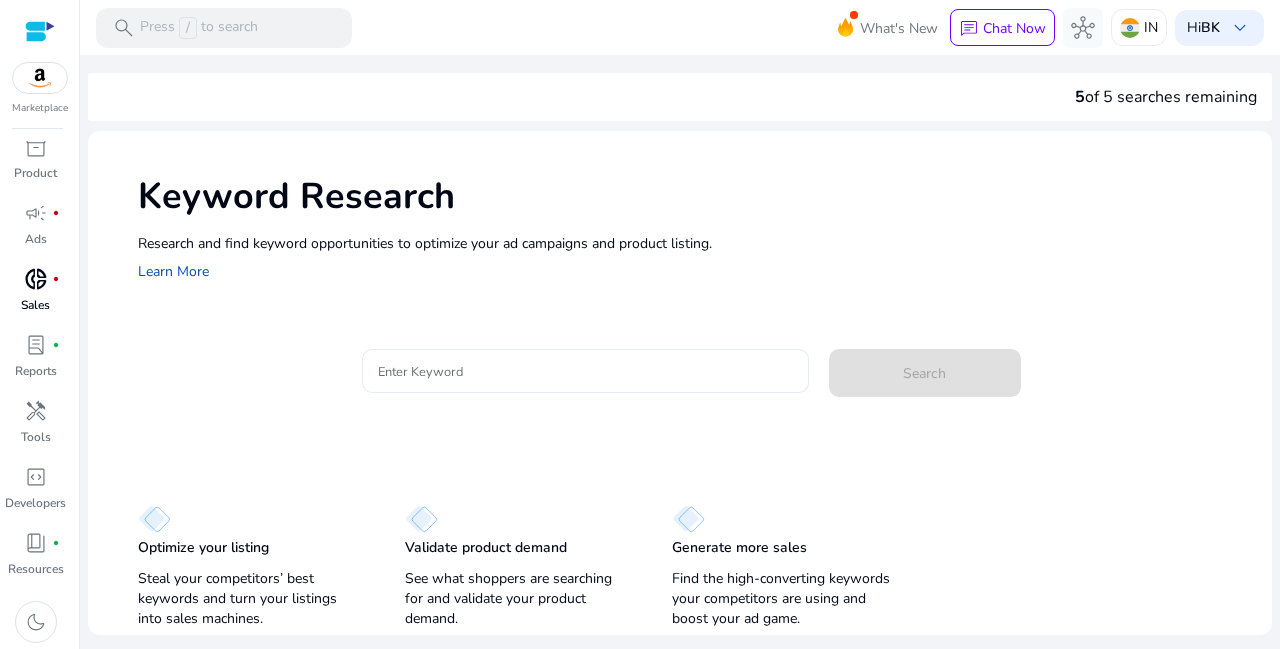 click 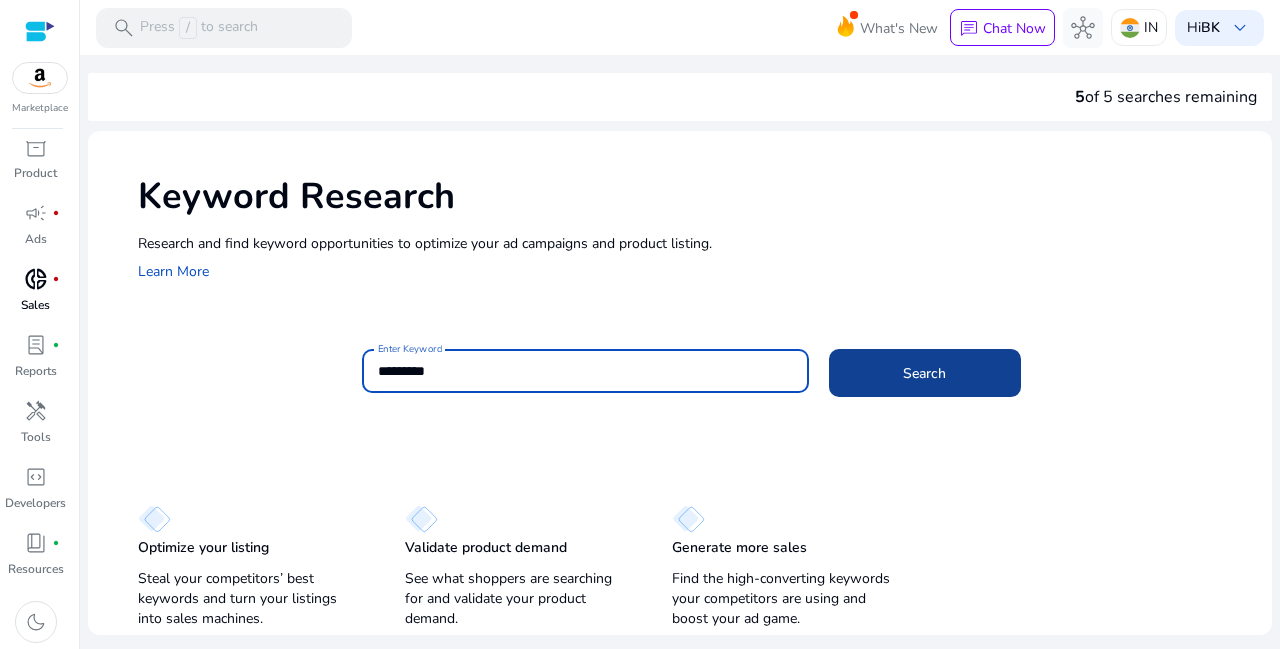 type on "*********" 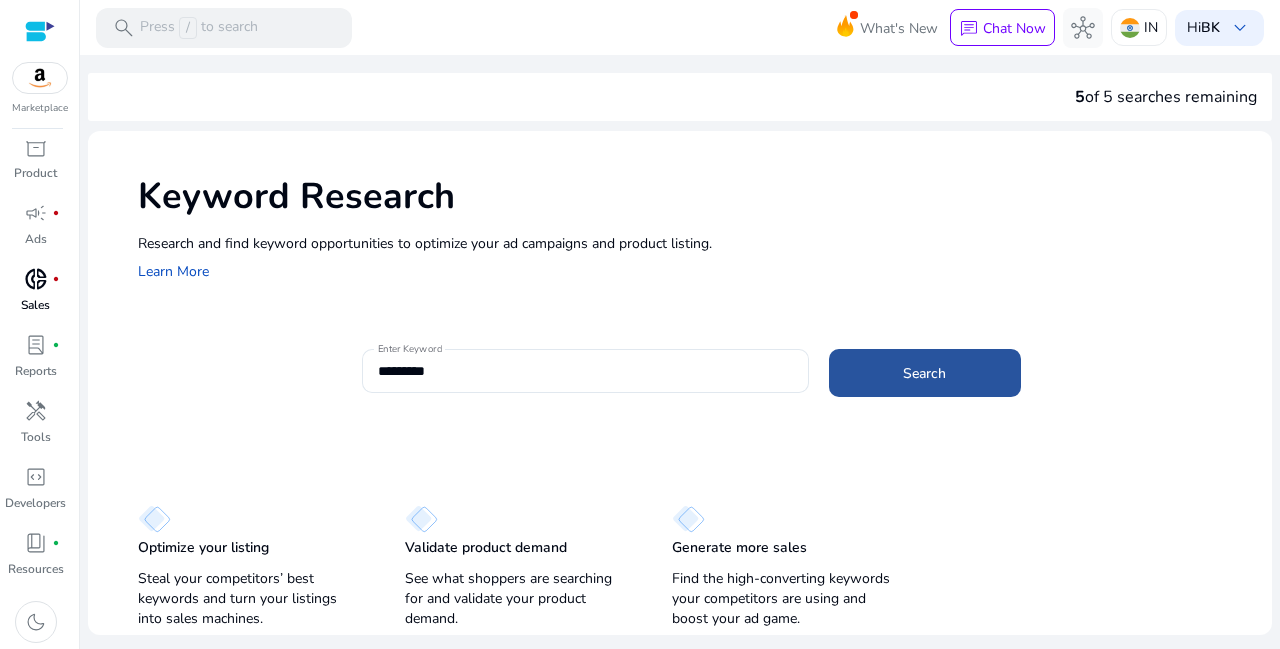 click 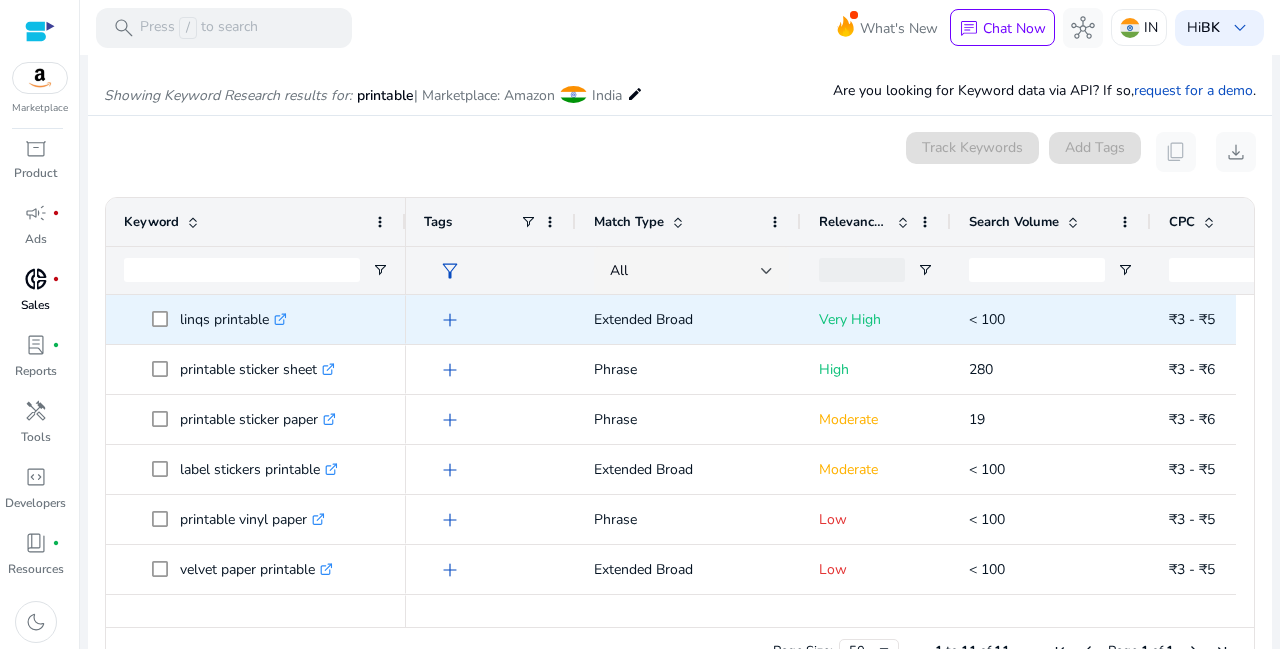 scroll, scrollTop: 238, scrollLeft: 0, axis: vertical 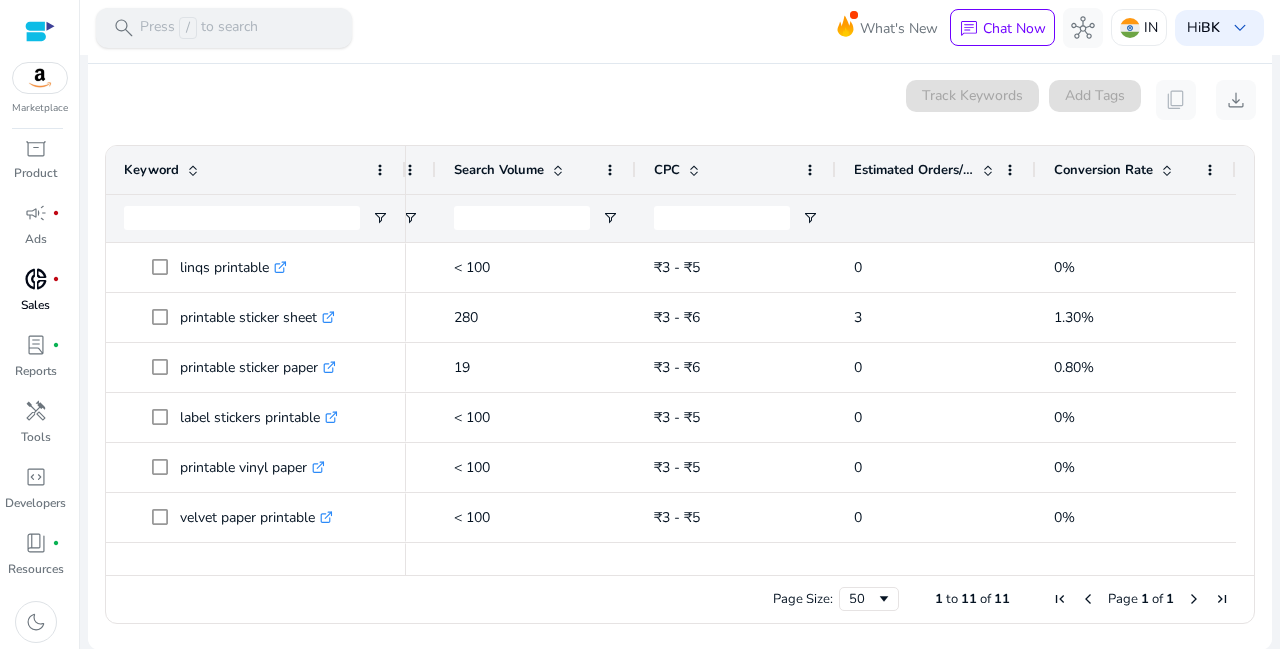 click on "Press  /  to search" at bounding box center [199, 28] 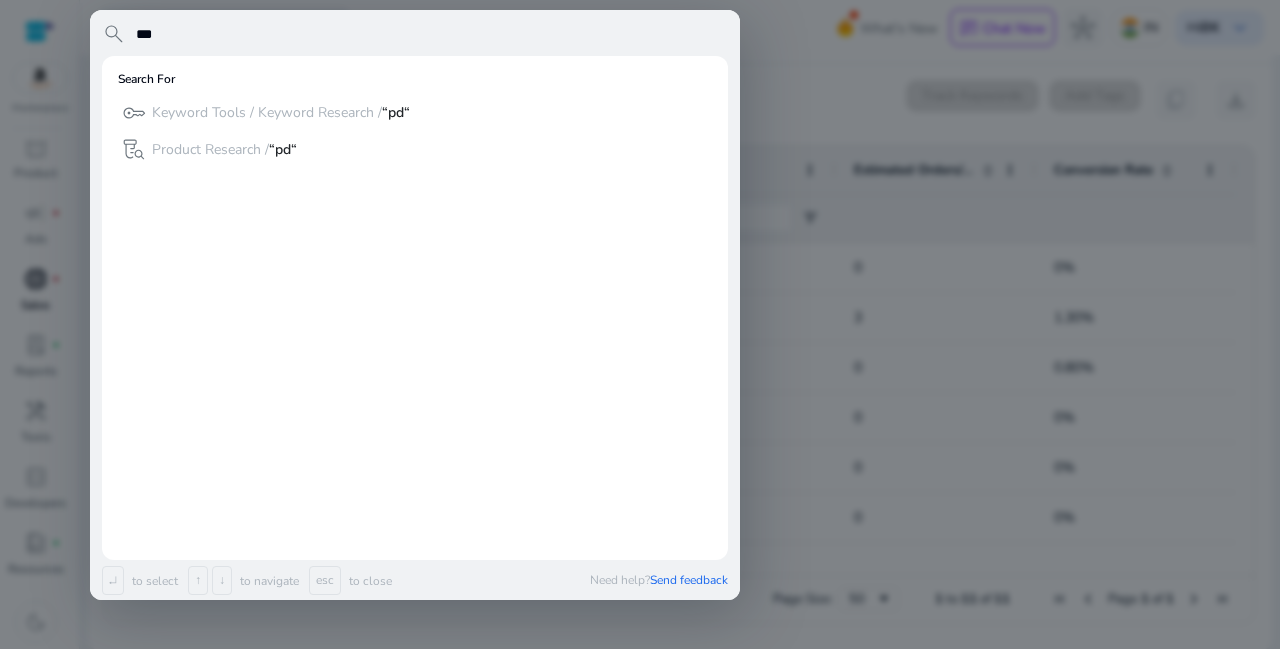 type on "***" 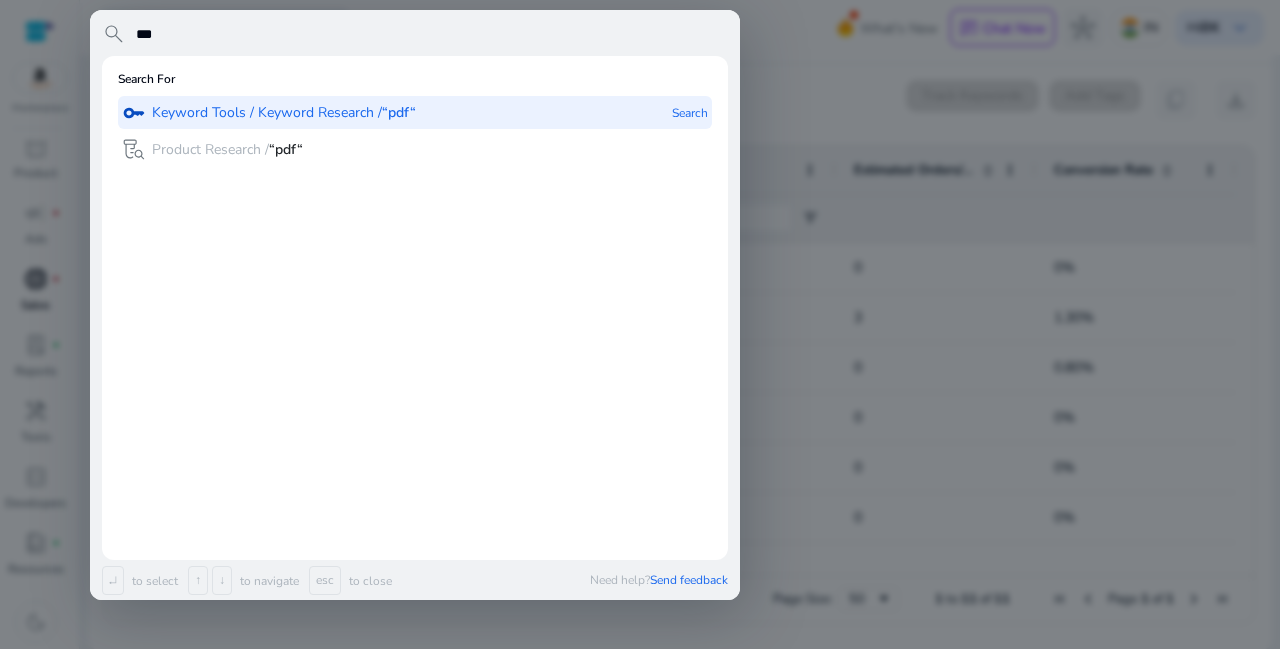 click on "Keyword Tools / Keyword Research /  “pdf“" at bounding box center (284, 113) 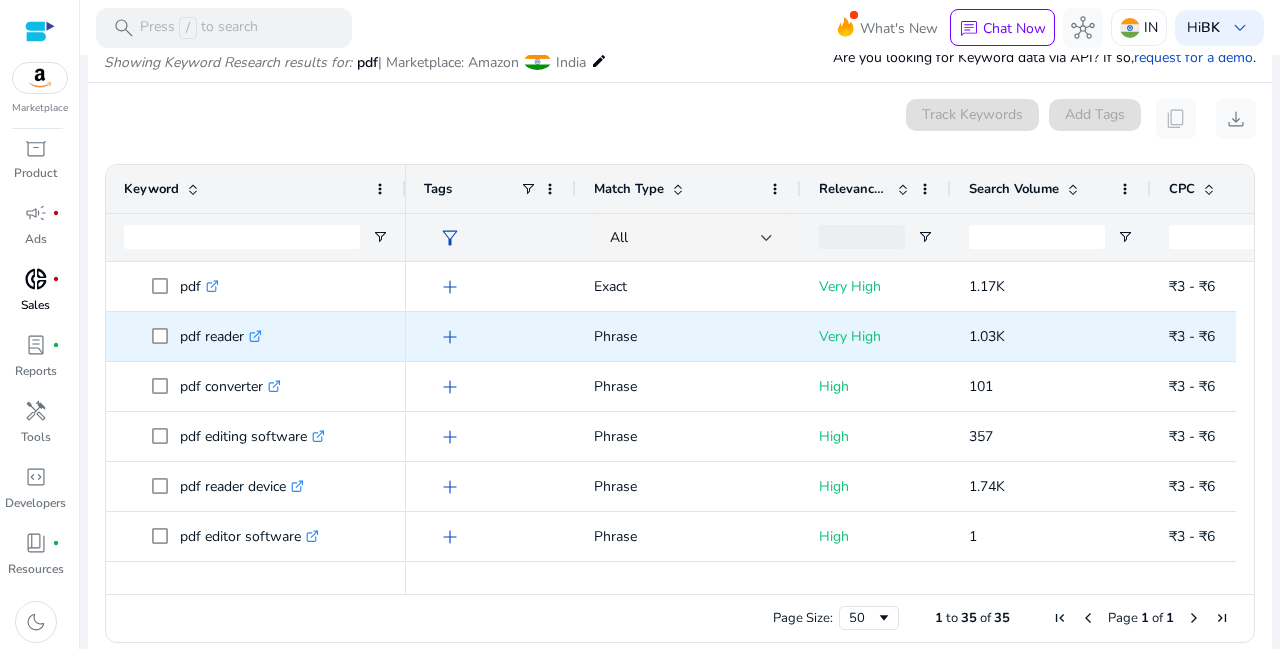 scroll, scrollTop: 240, scrollLeft: 0, axis: vertical 